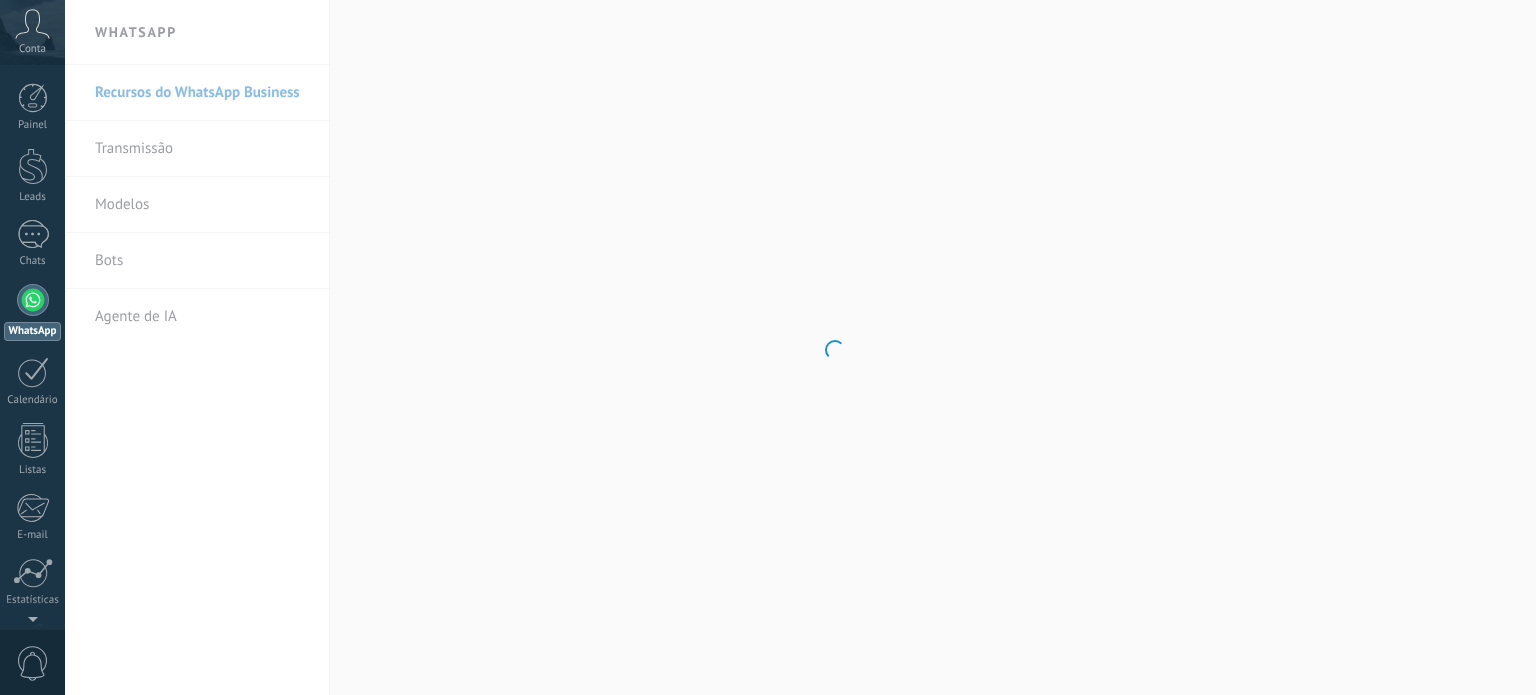 scroll, scrollTop: 0, scrollLeft: 0, axis: both 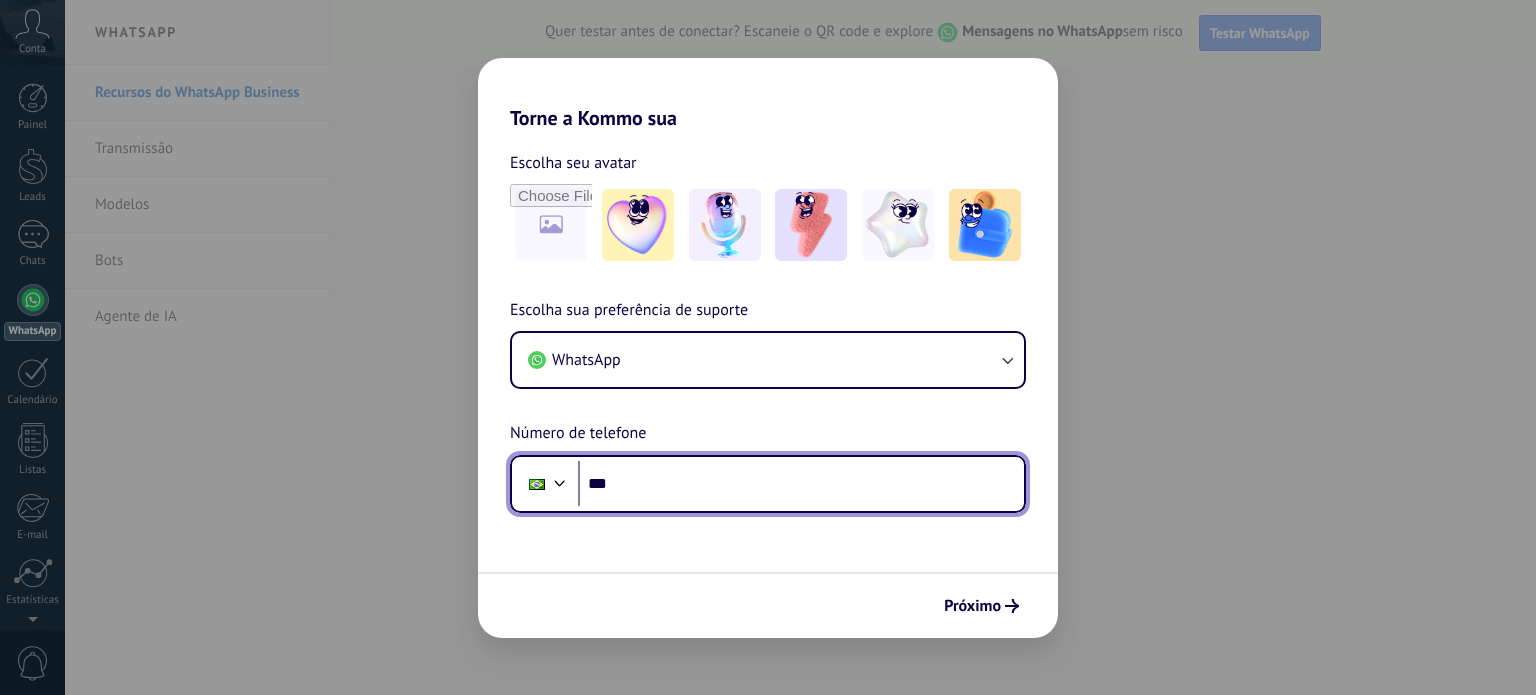 click on "***" at bounding box center [801, 484] 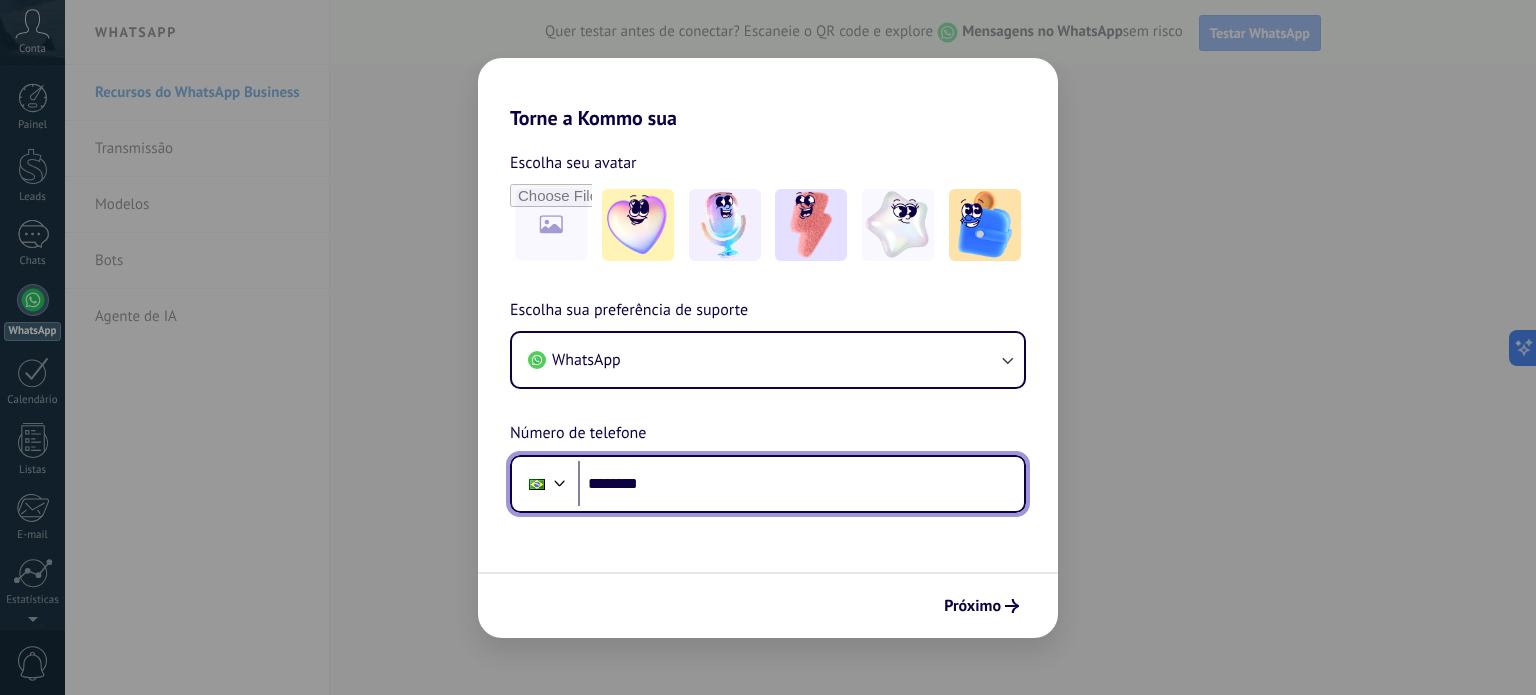click on "********" at bounding box center [801, 484] 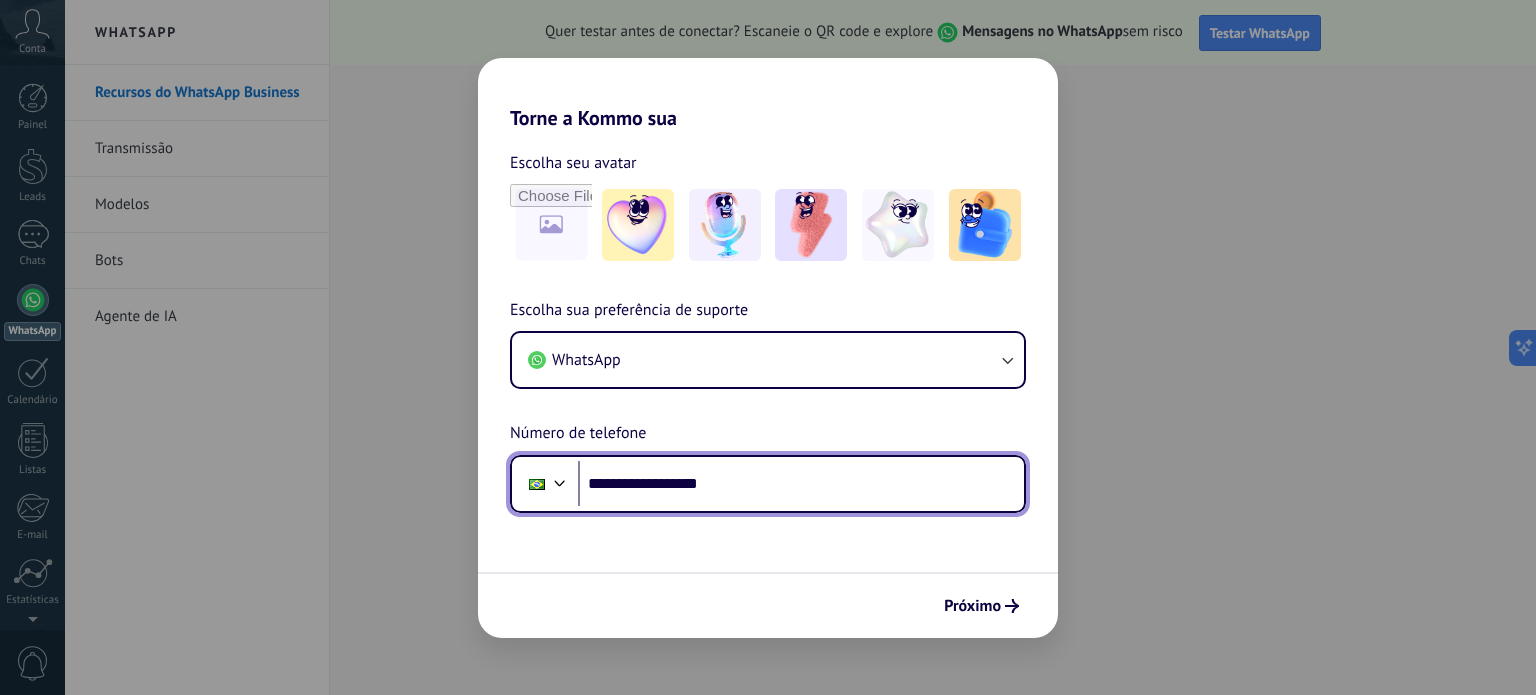 type on "**********" 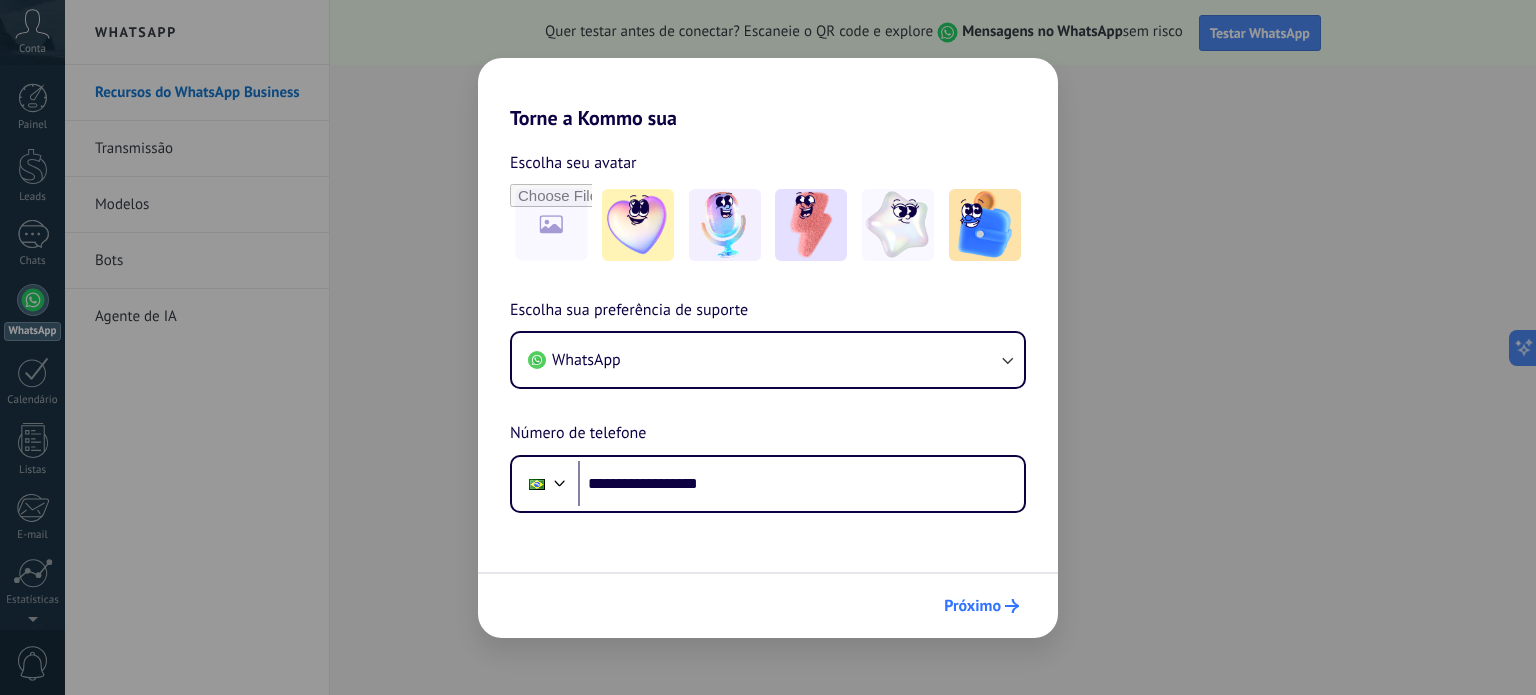 scroll, scrollTop: 0, scrollLeft: 0, axis: both 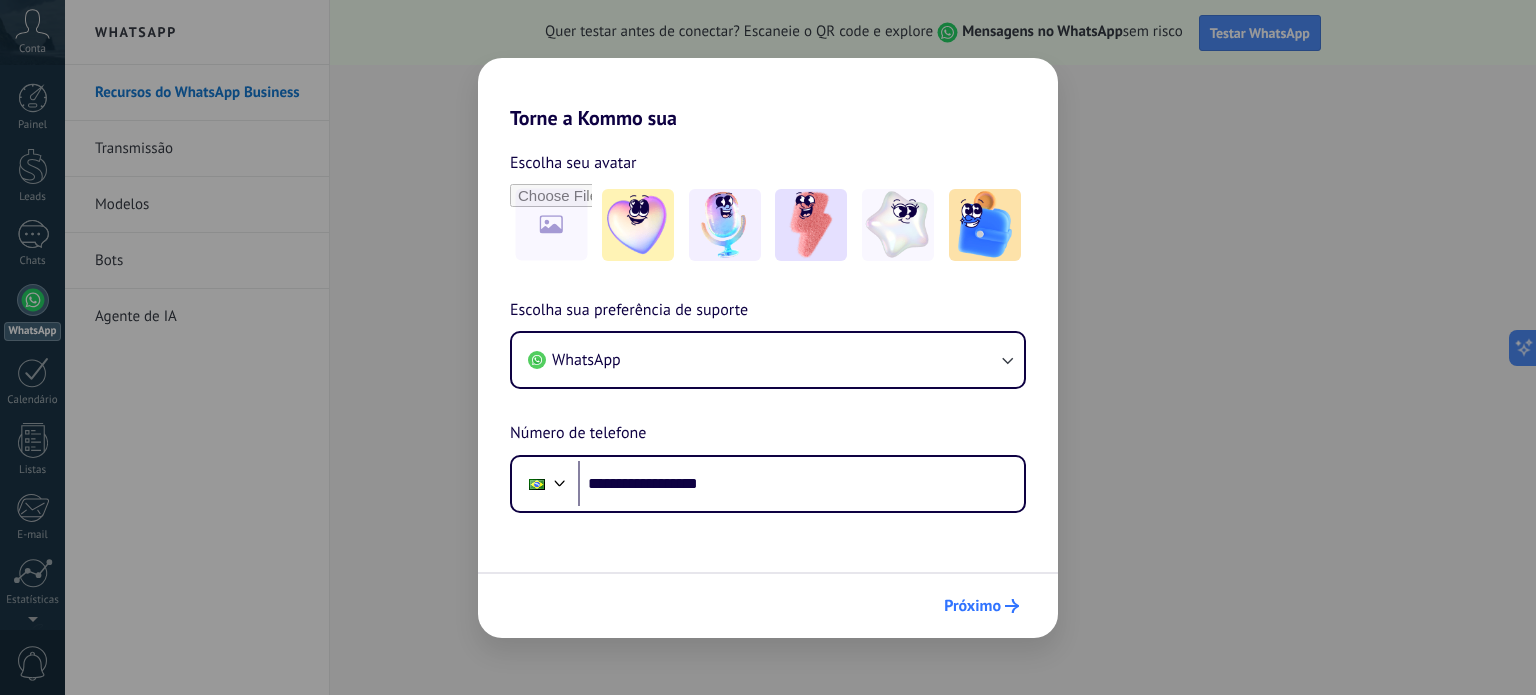 click on "Próximo" at bounding box center [972, 606] 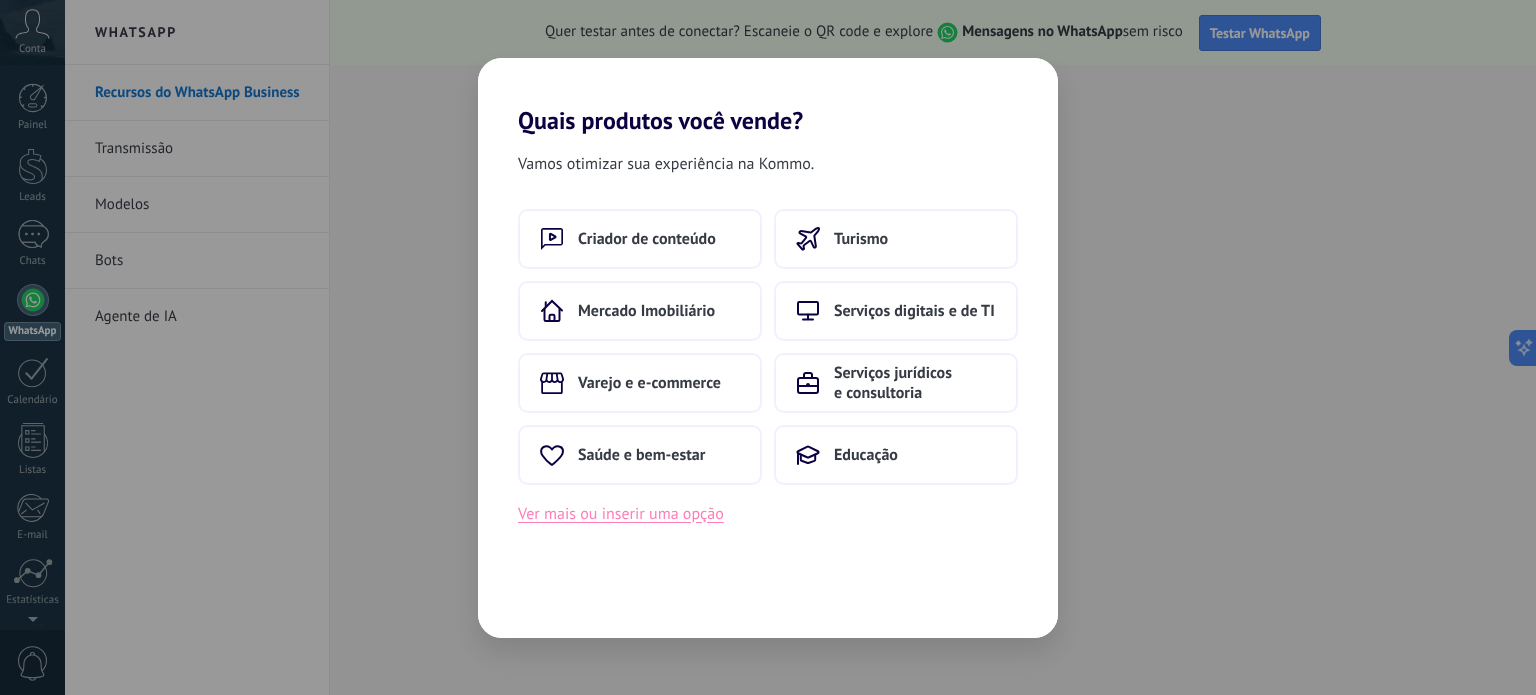 click on "Ver mais ou inserir uma opção" at bounding box center (621, 514) 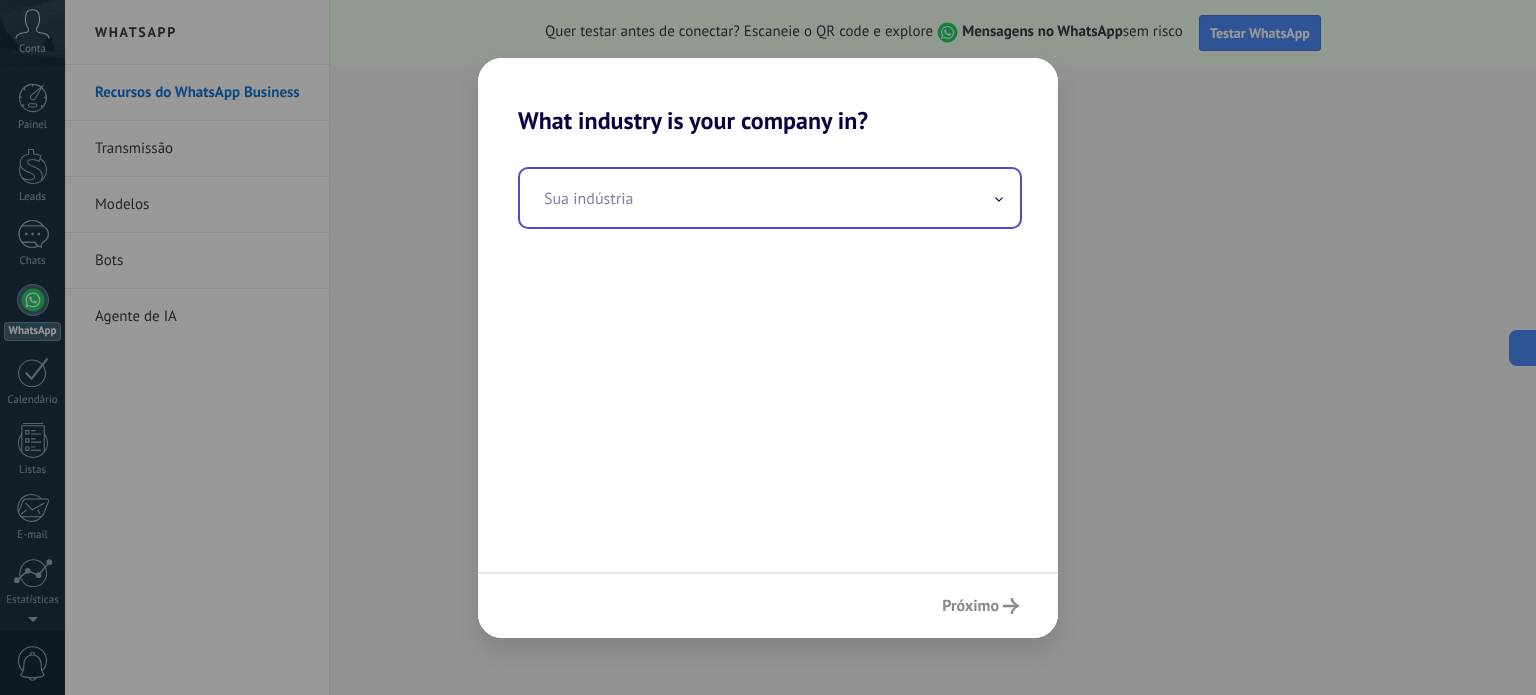 click at bounding box center [770, 198] 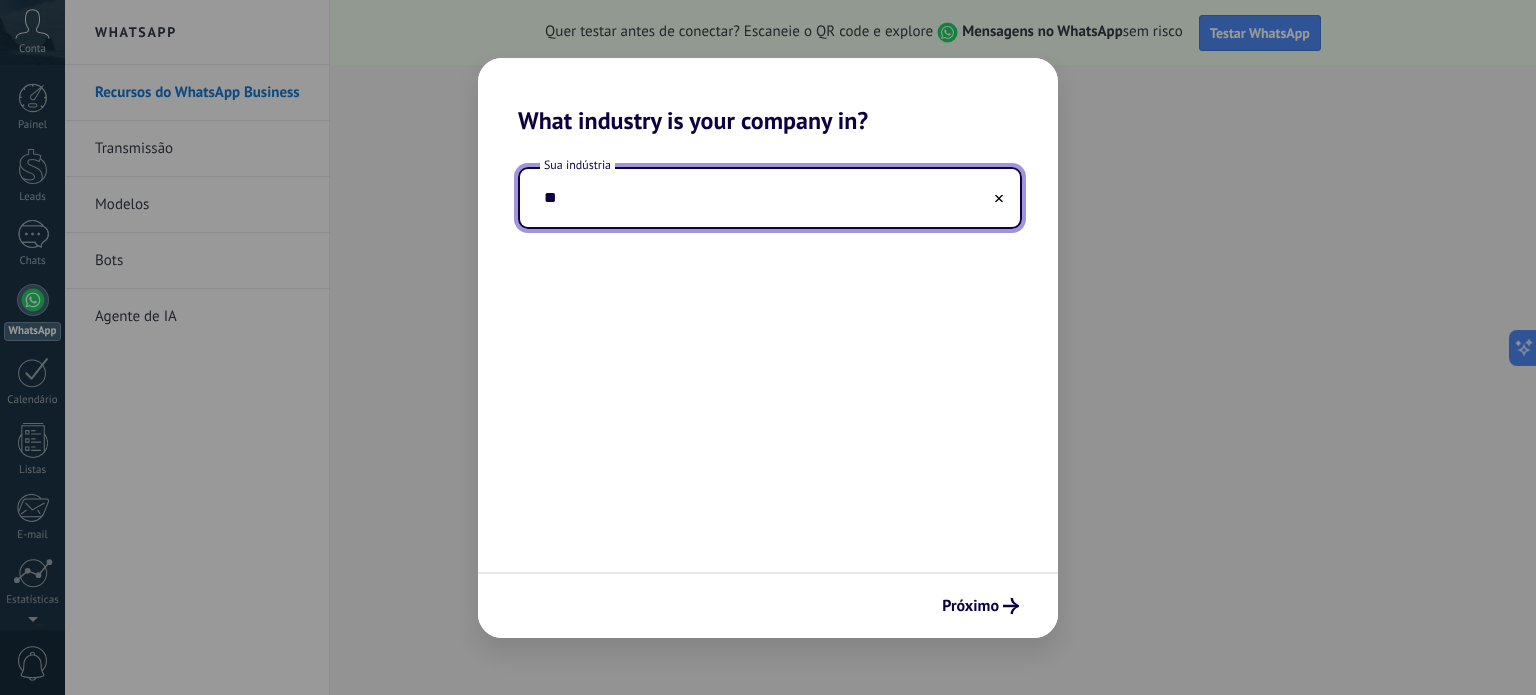 type on "*" 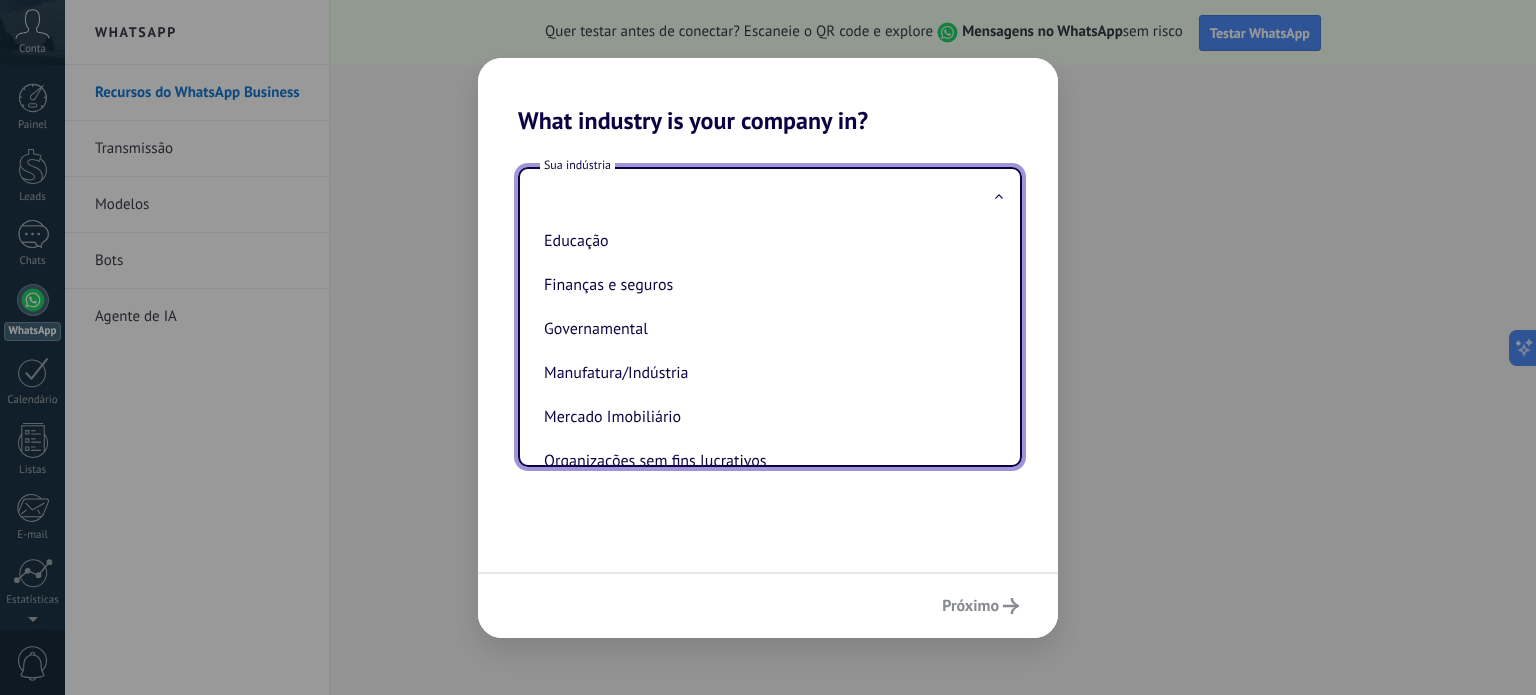 scroll, scrollTop: 200, scrollLeft: 0, axis: vertical 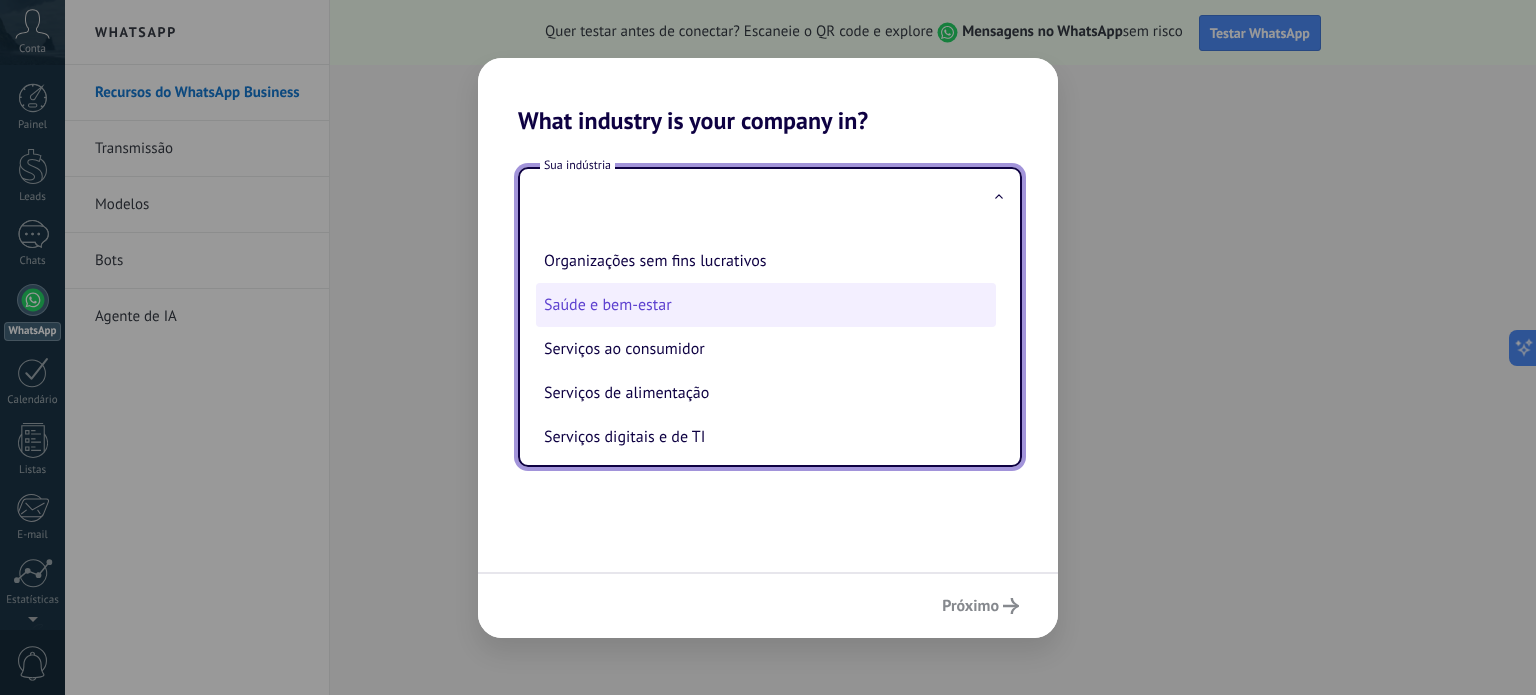 click on "Saúde e bem-estar" at bounding box center (766, 305) 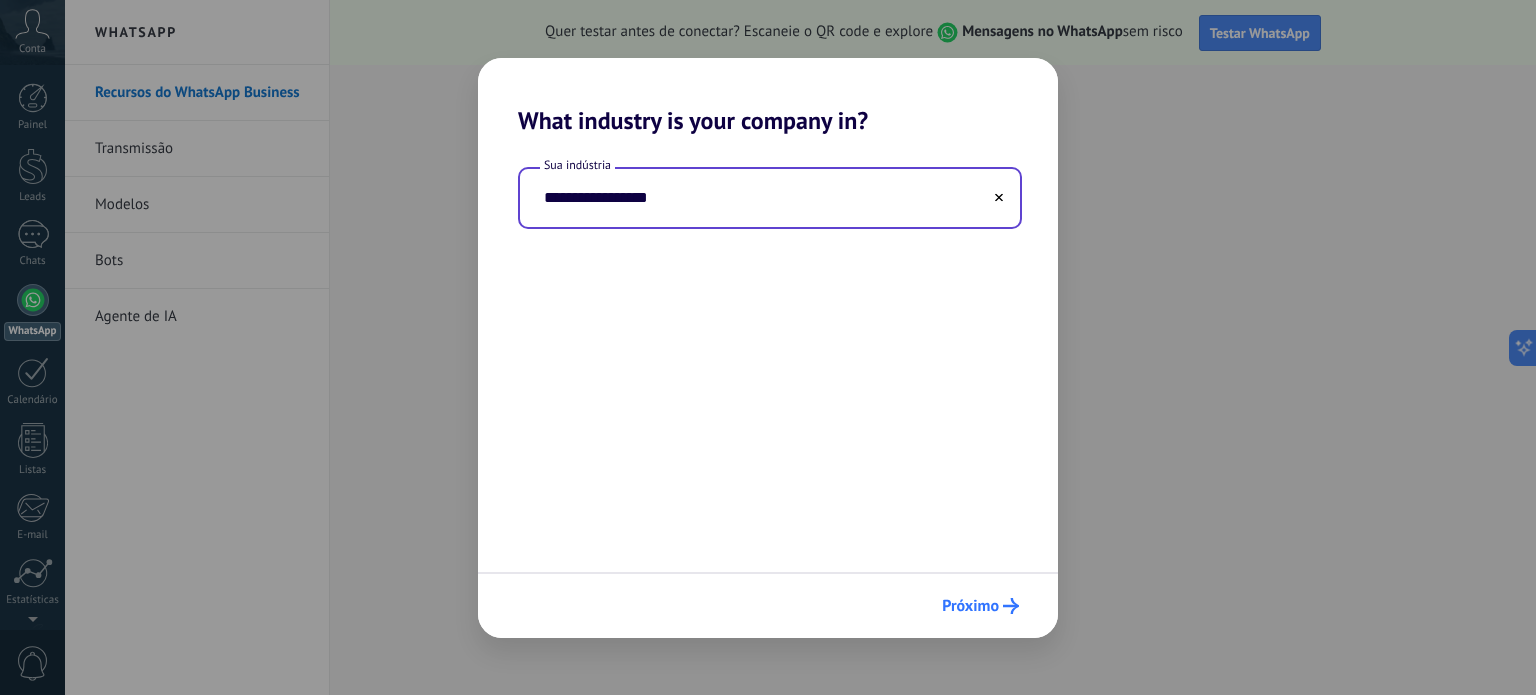 click on "Próximo" at bounding box center [980, 606] 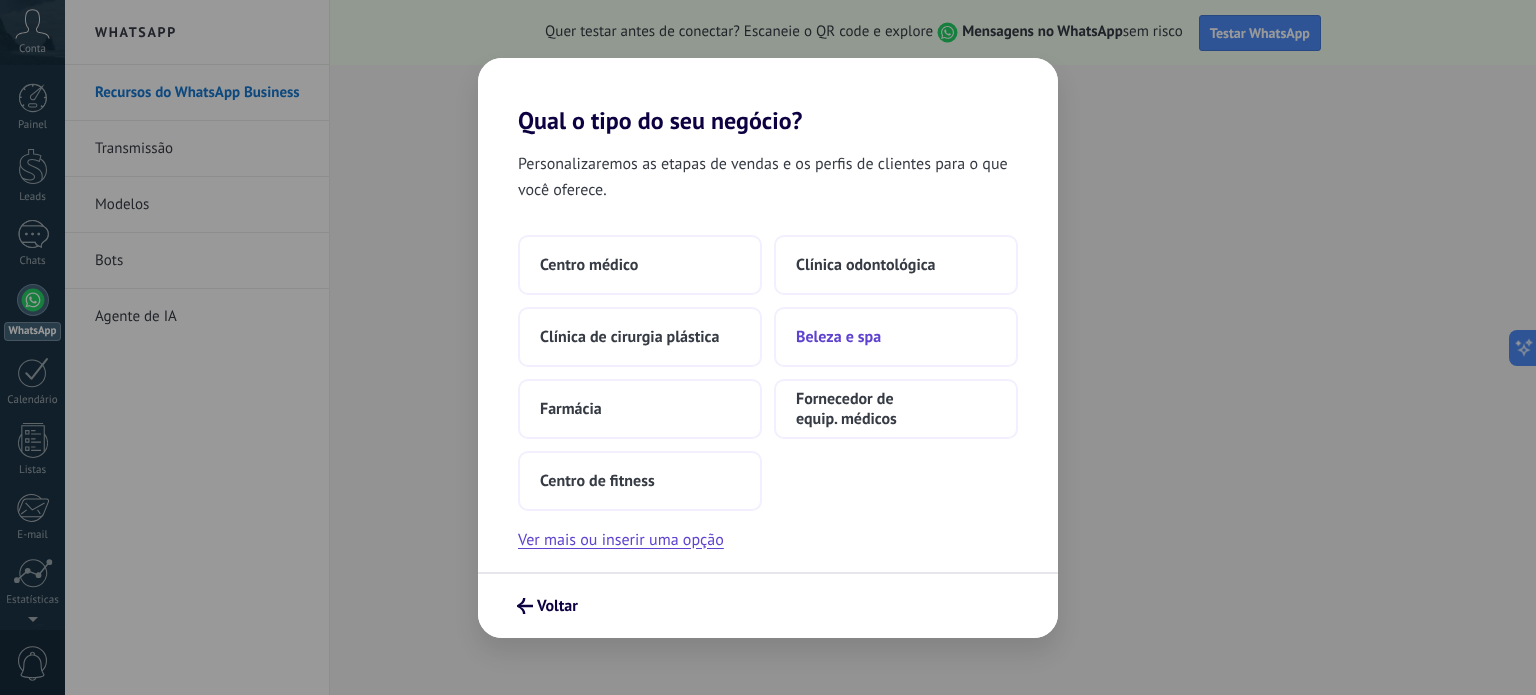 click on "Beleza e spa" at bounding box center (896, 337) 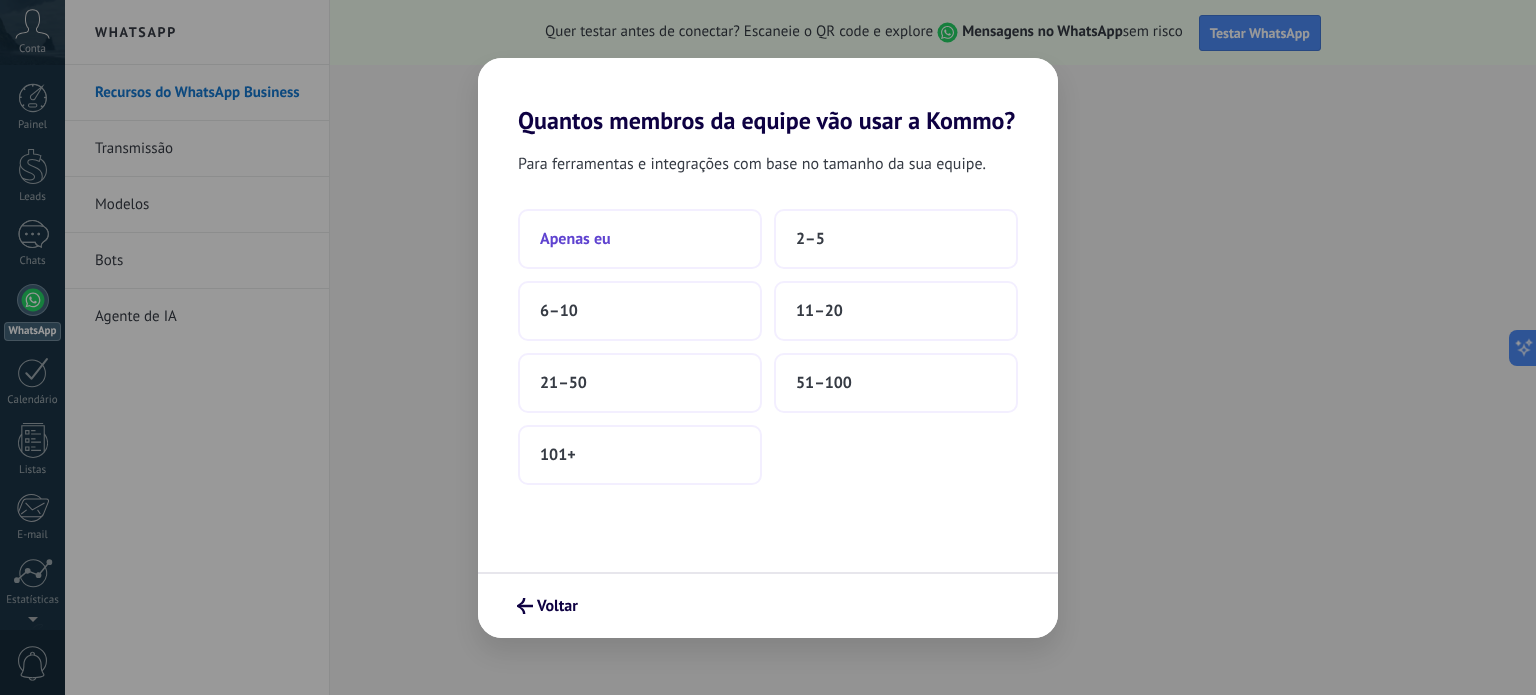 click on "Apenas eu" at bounding box center [640, 239] 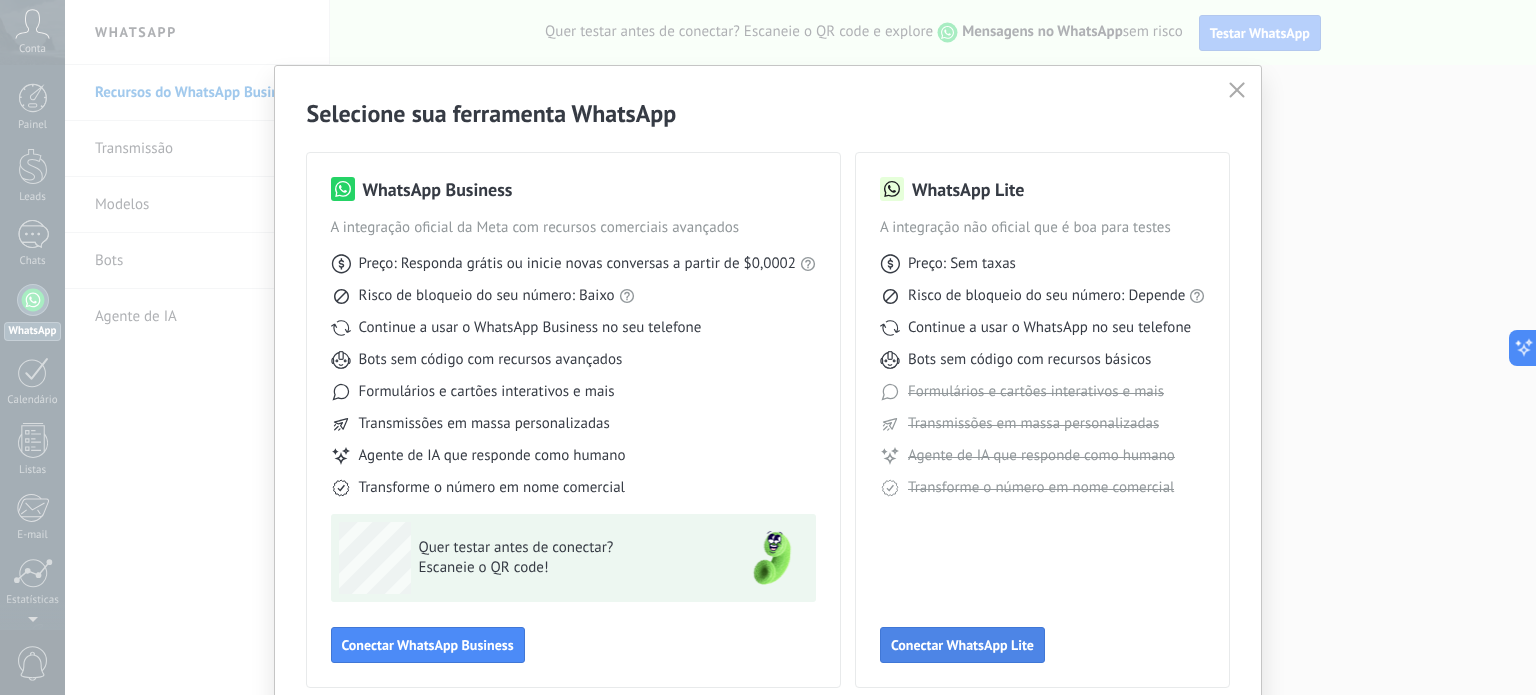 click on "Conectar WhatsApp Lite" at bounding box center [962, 645] 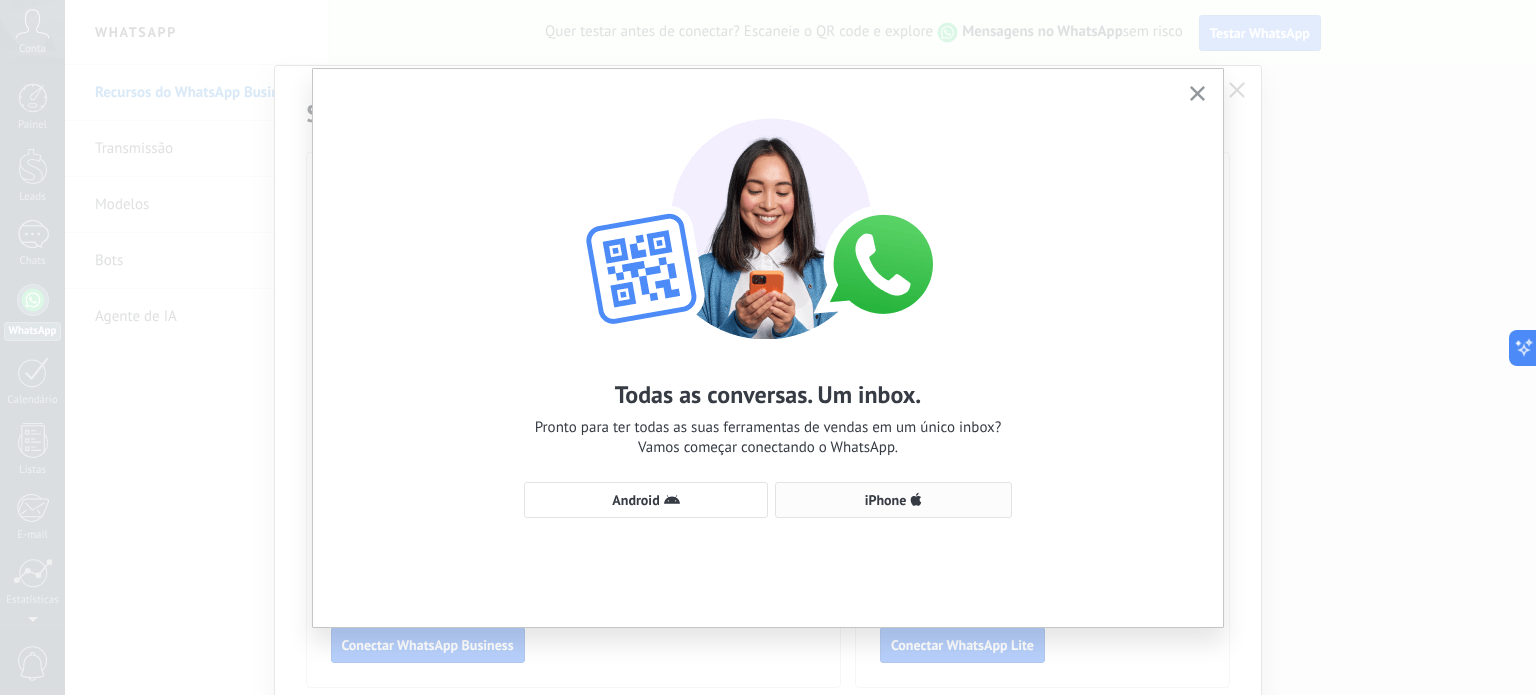 click on "iPhone" at bounding box center (886, 500) 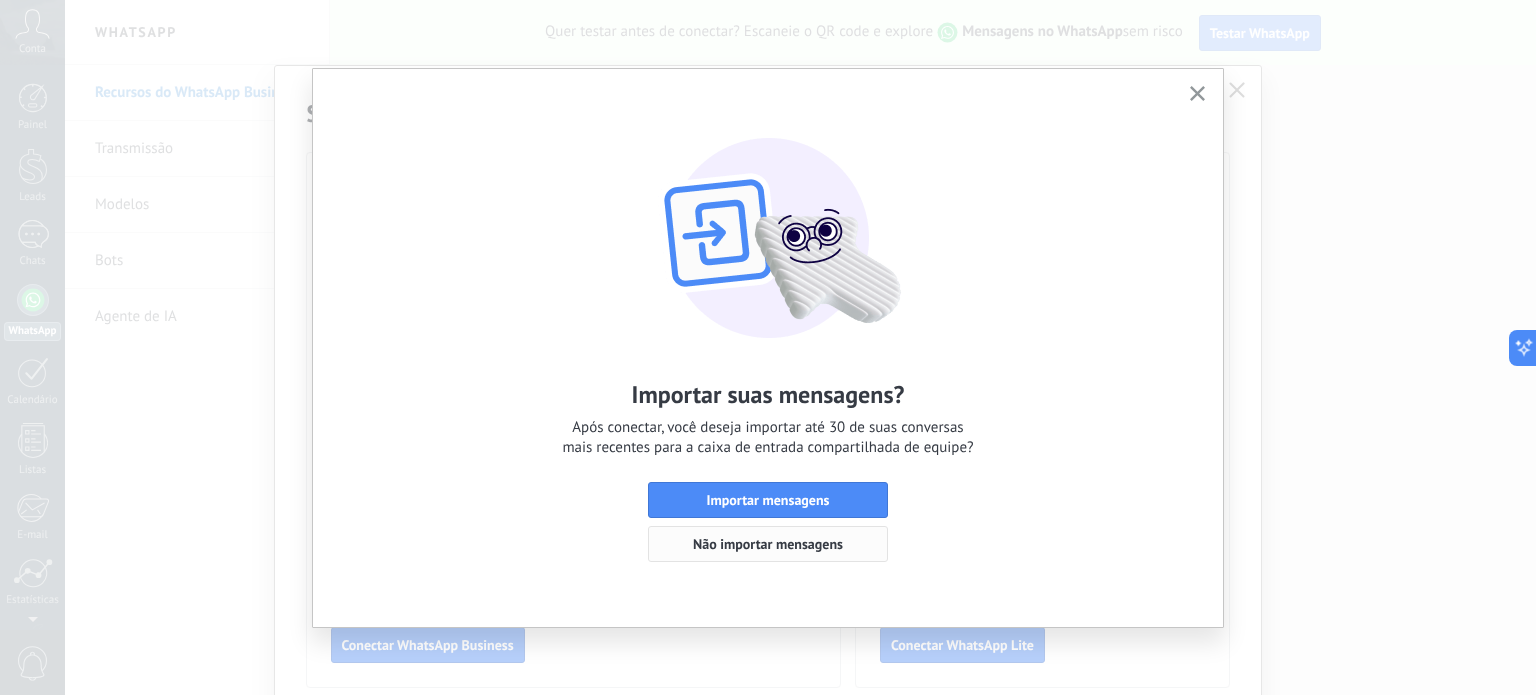 click on "Não importar mensagens" at bounding box center (768, 544) 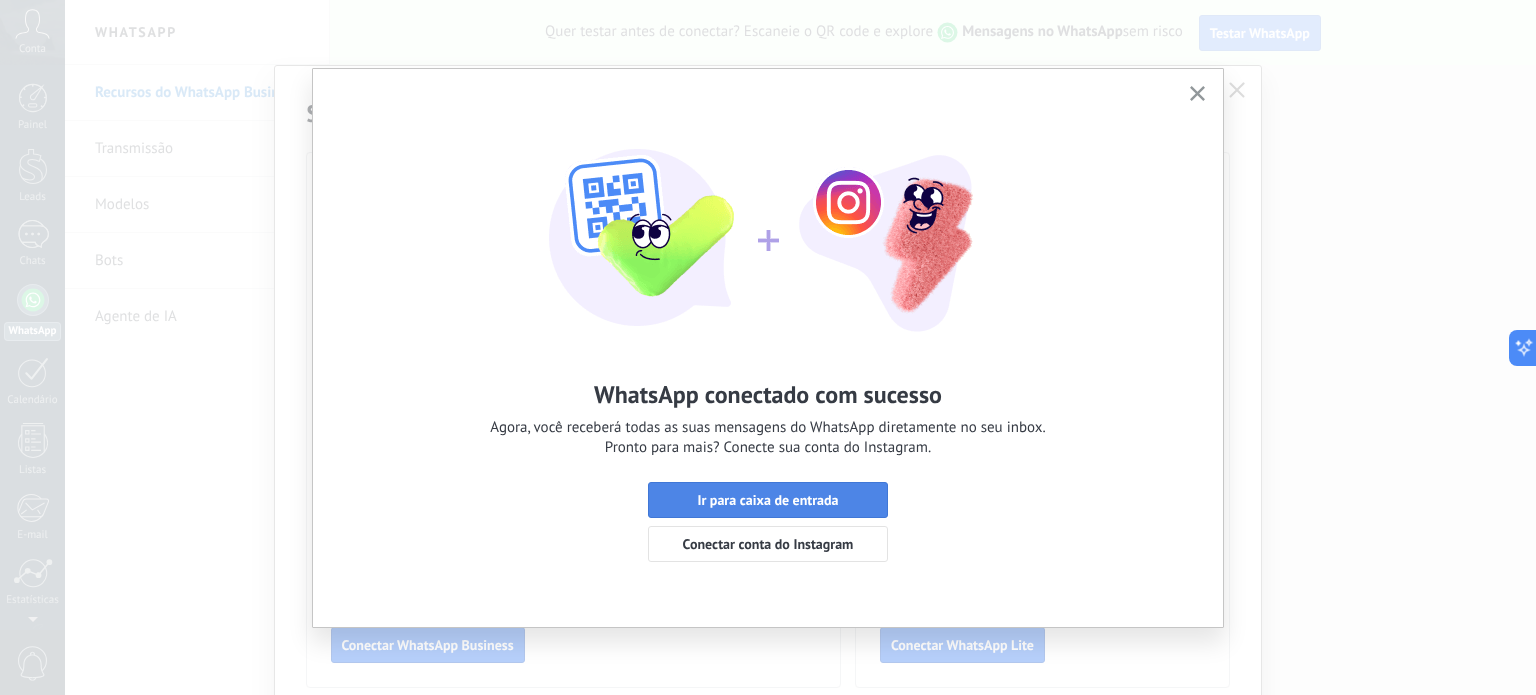 click on "Ir para caixa de entrada" at bounding box center [767, 500] 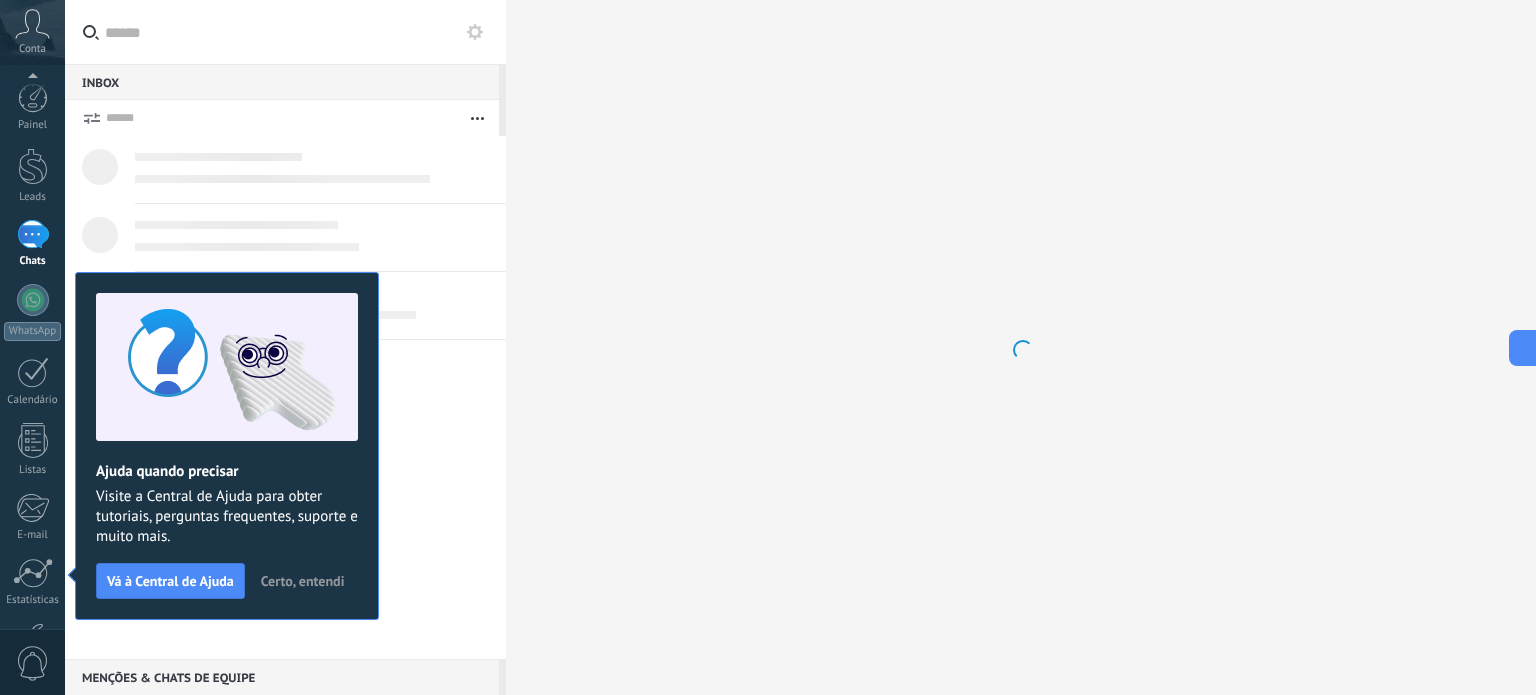 scroll, scrollTop: 136, scrollLeft: 0, axis: vertical 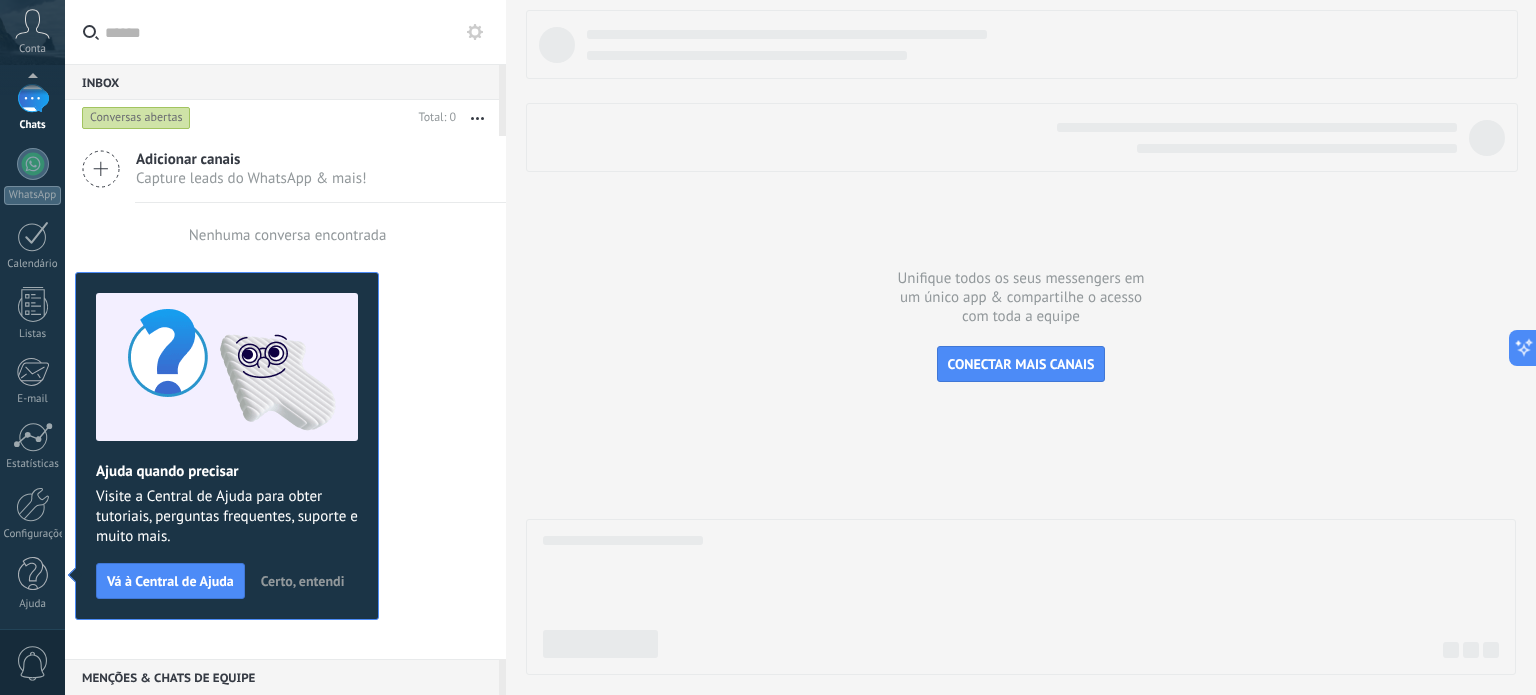 click on "Certo, entendi" at bounding box center (303, 581) 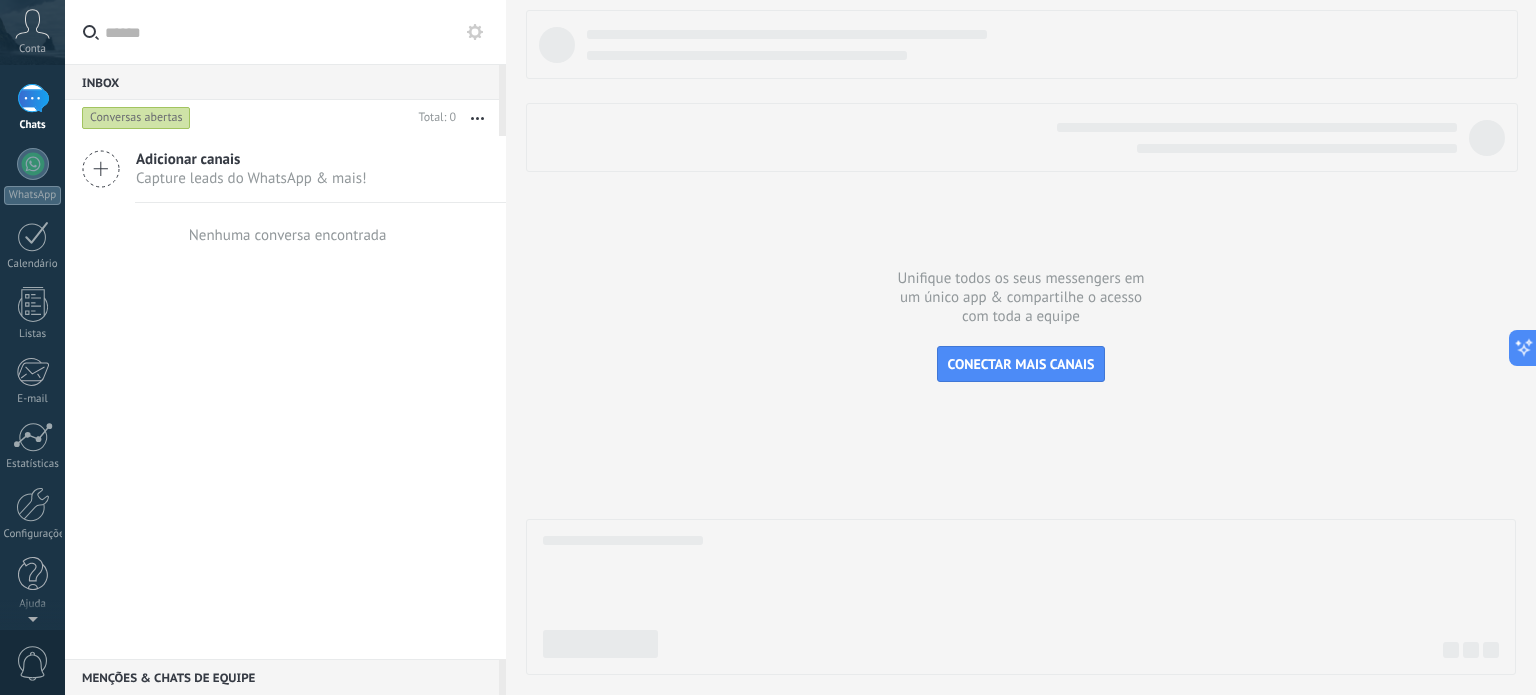 scroll, scrollTop: 0, scrollLeft: 0, axis: both 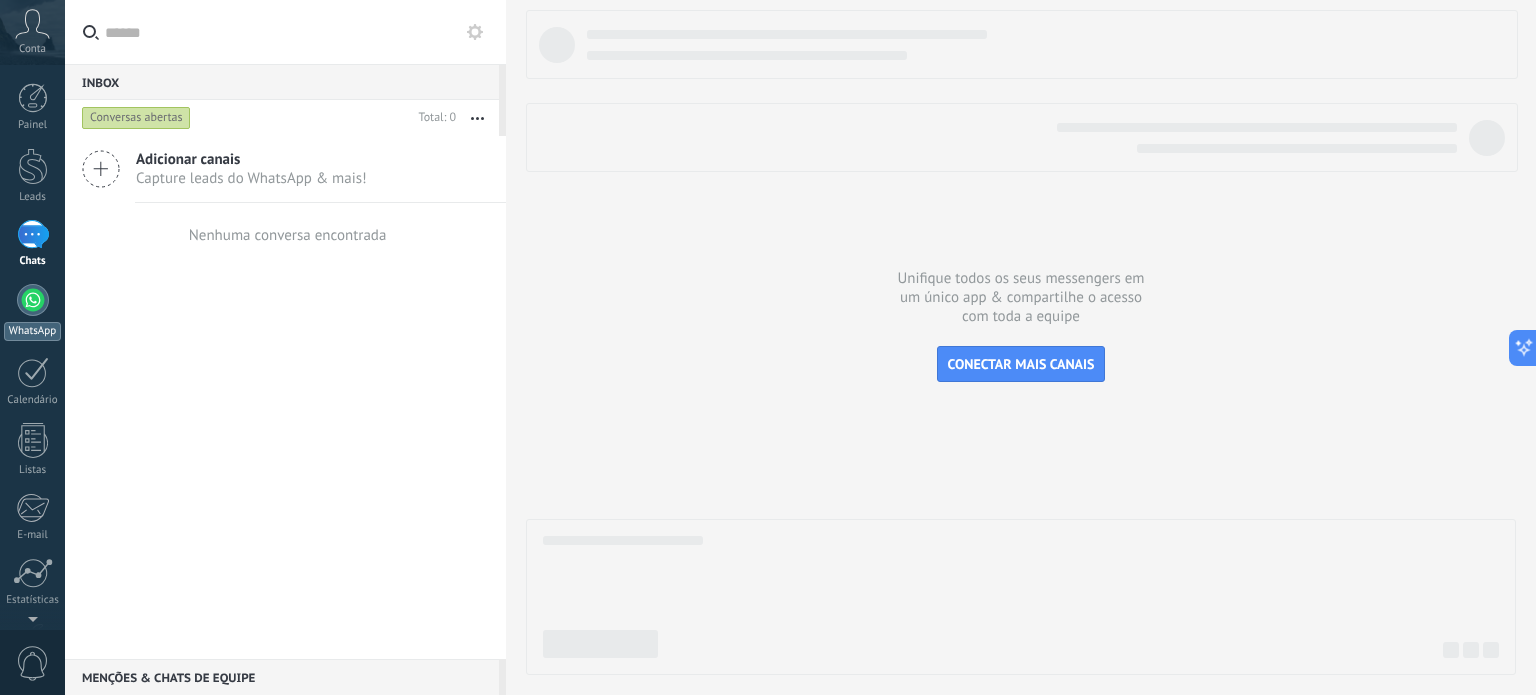 click at bounding box center (33, 300) 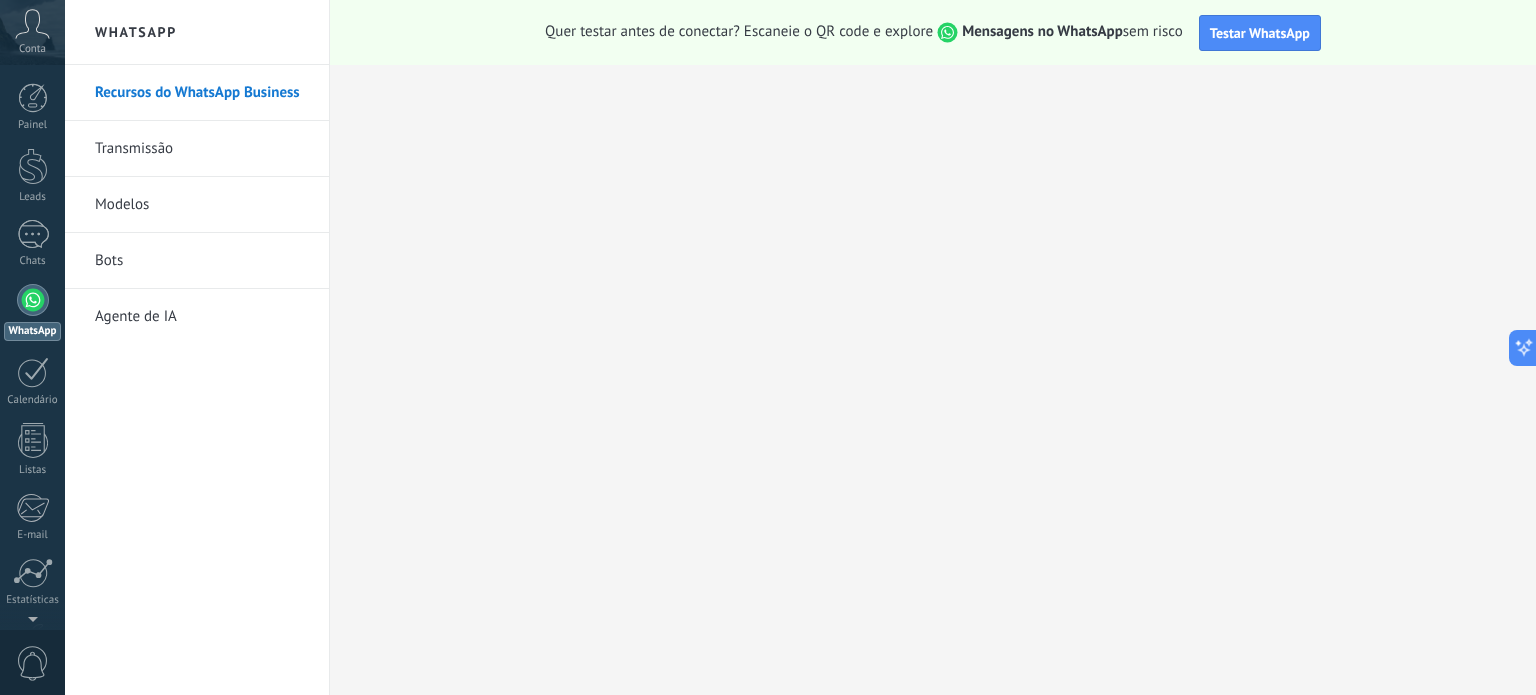 click on "Bots" at bounding box center (202, 261) 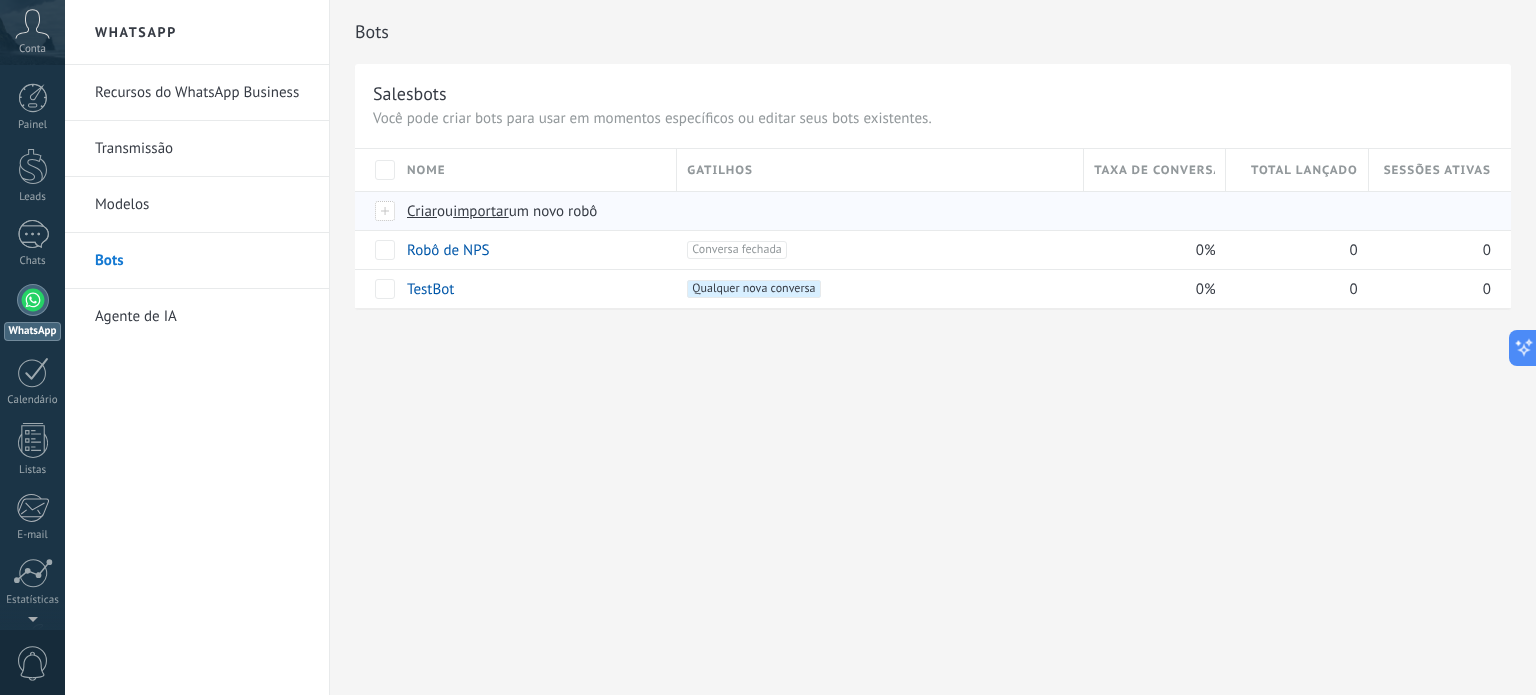 click on "Criar" at bounding box center [422, 211] 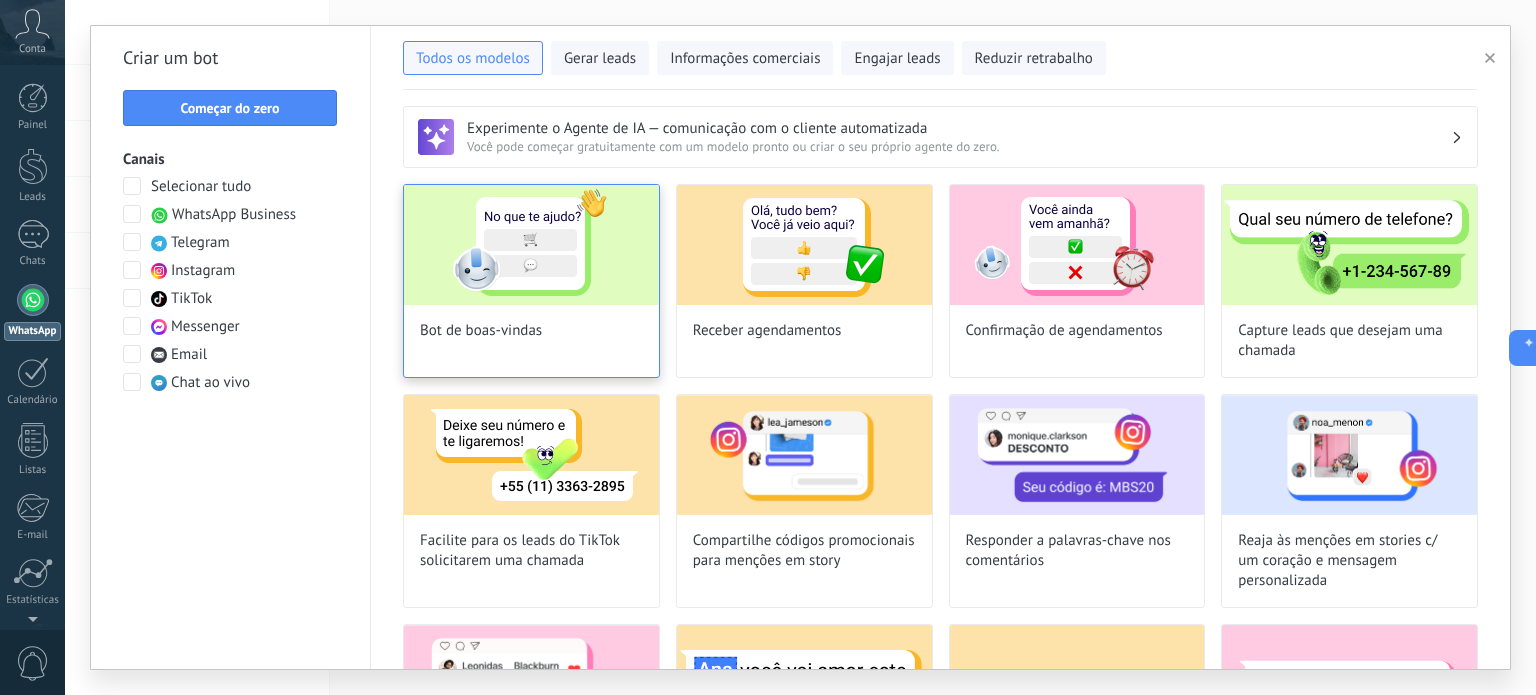 click at bounding box center [531, 245] 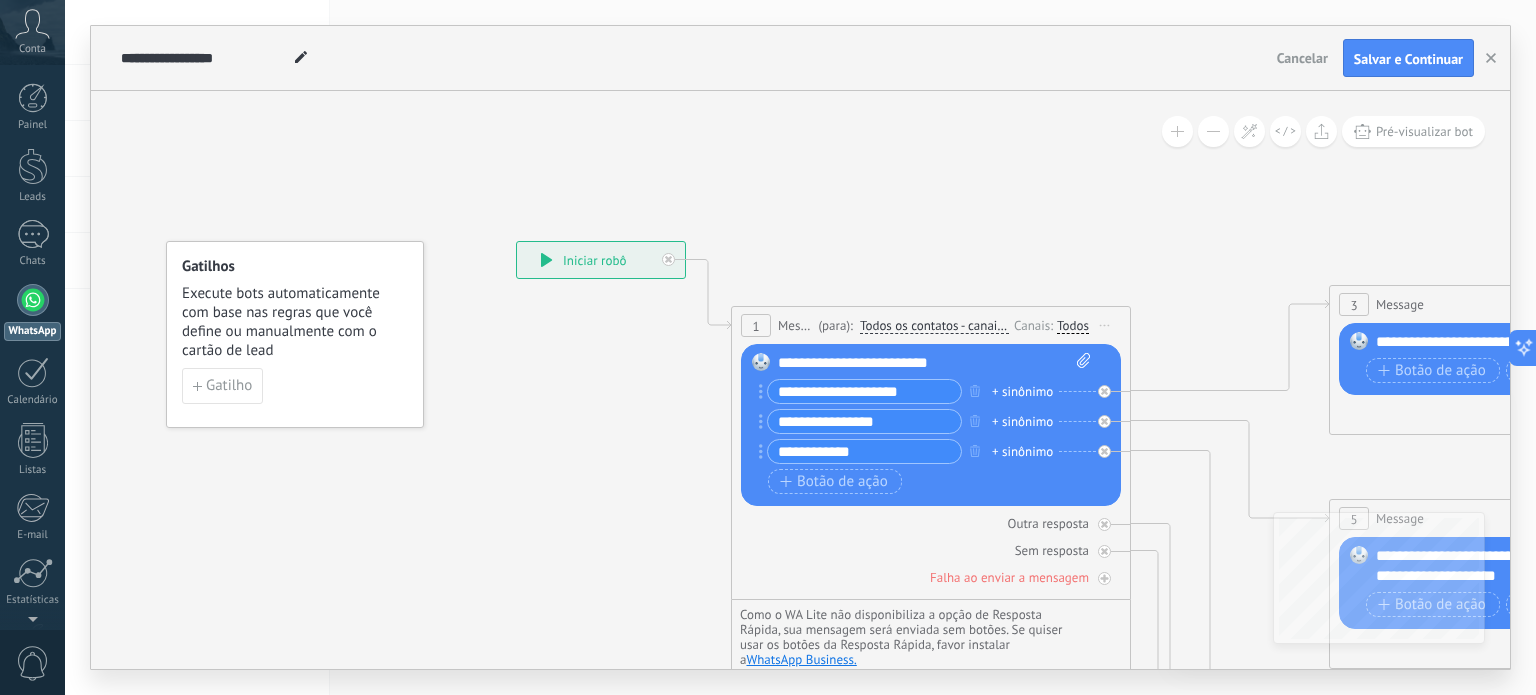 click on "**********" at bounding box center [864, 391] 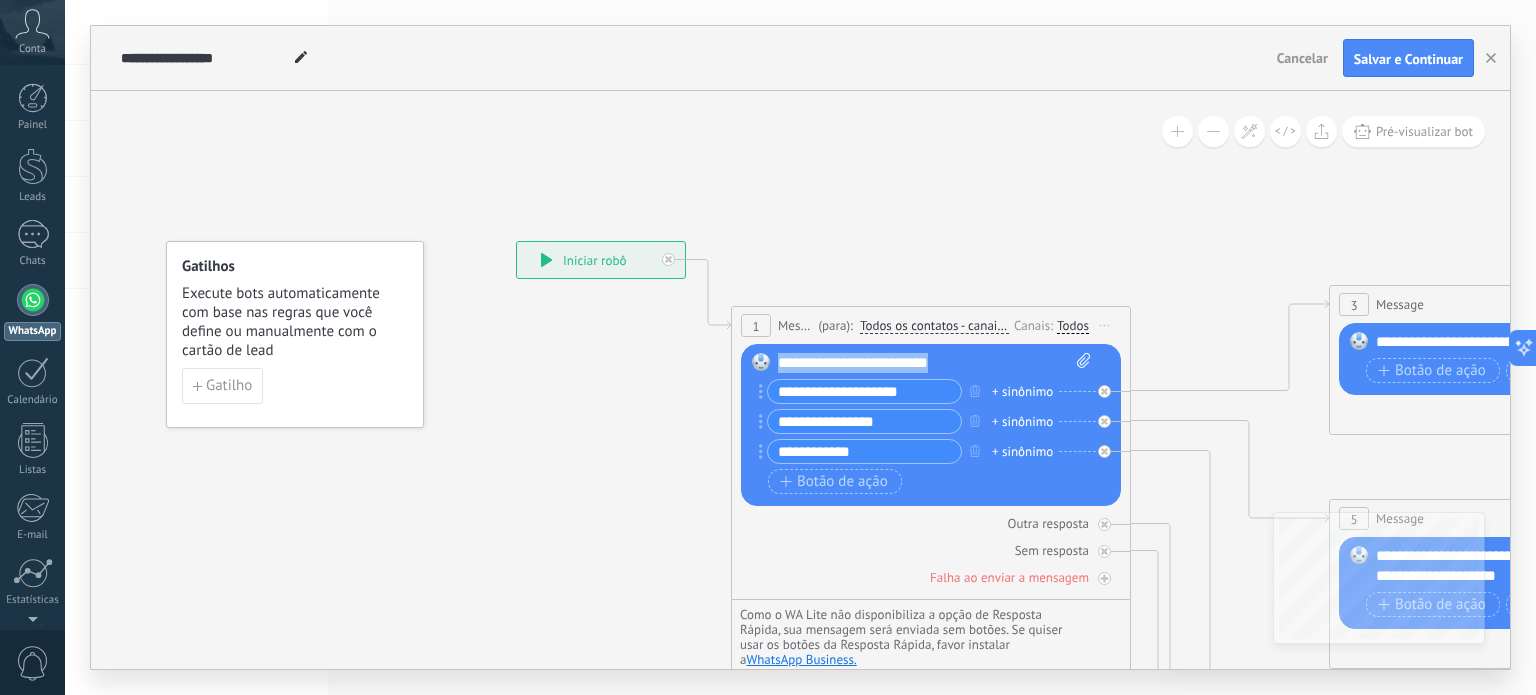 drag, startPoint x: 954, startPoint y: 371, endPoint x: 778, endPoint y: 398, distance: 178.05898 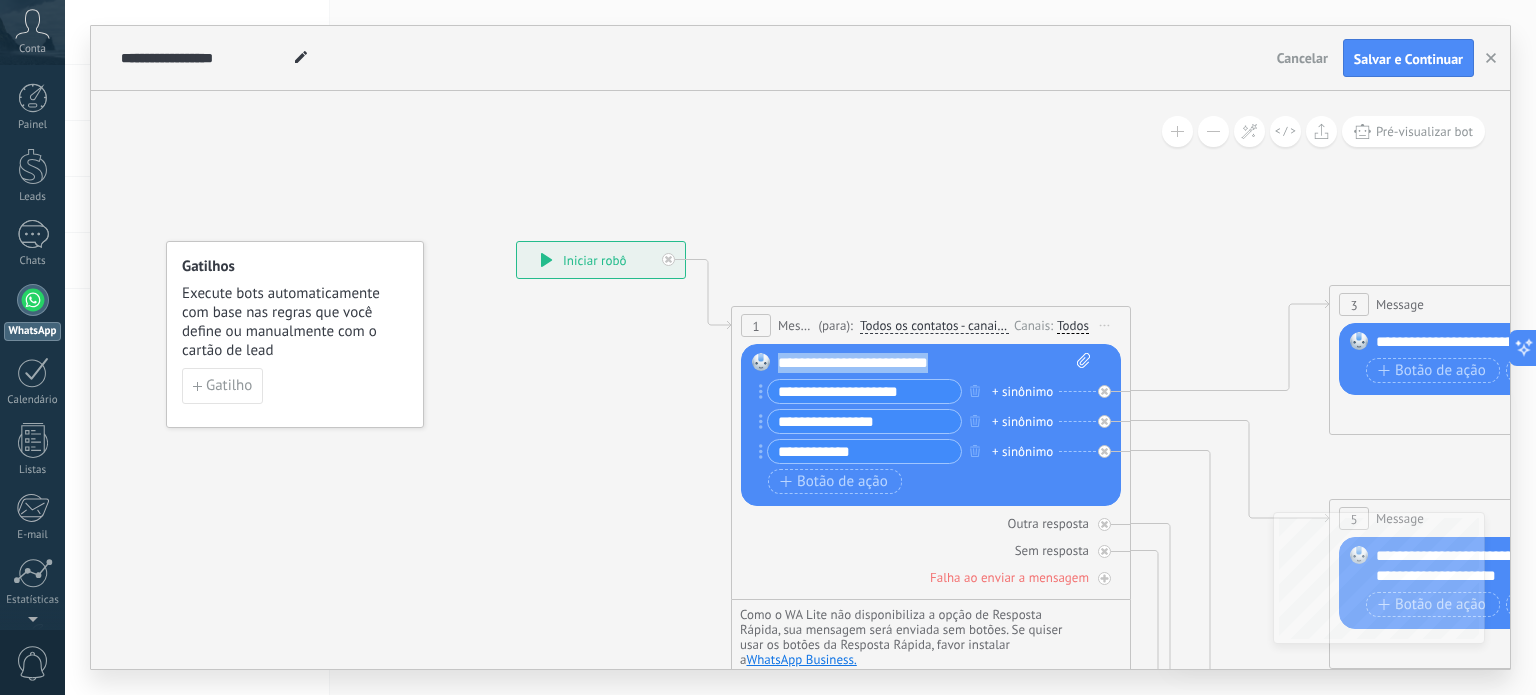 type 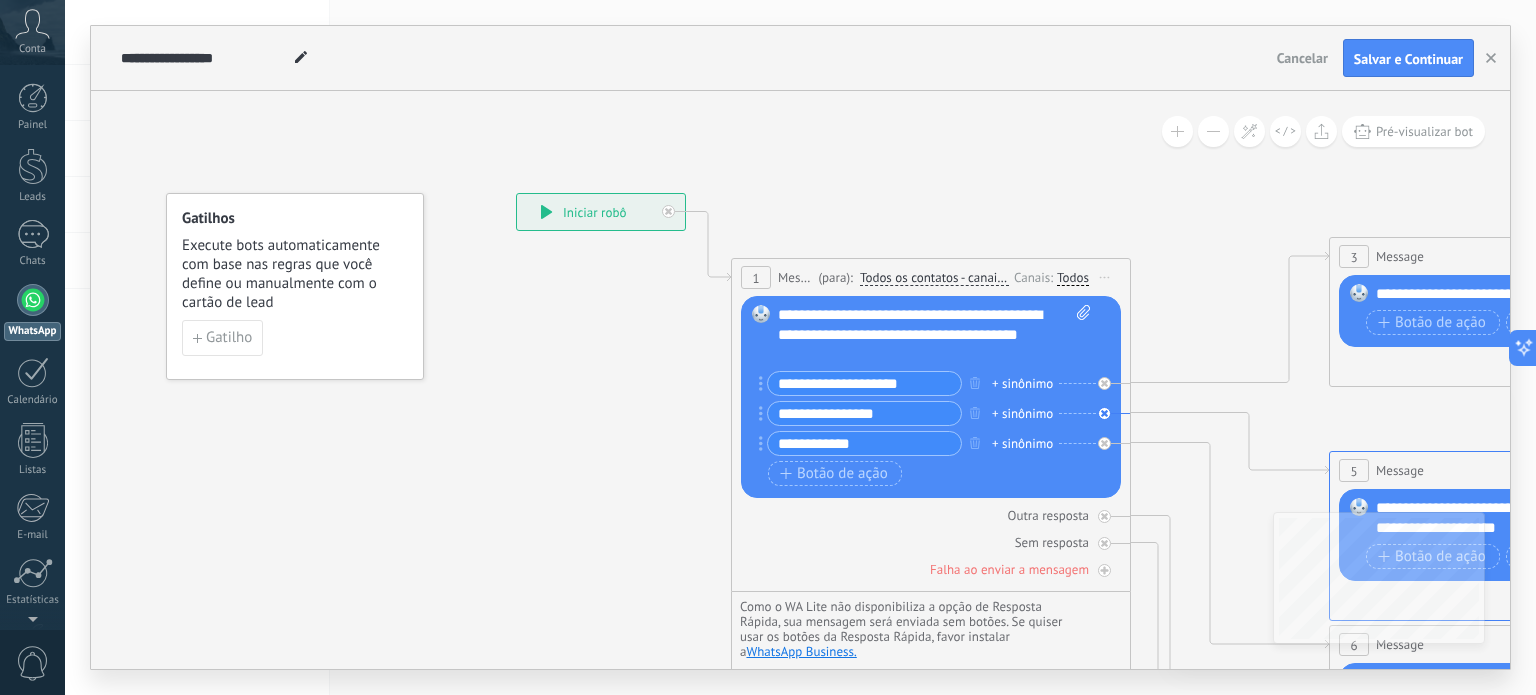 click 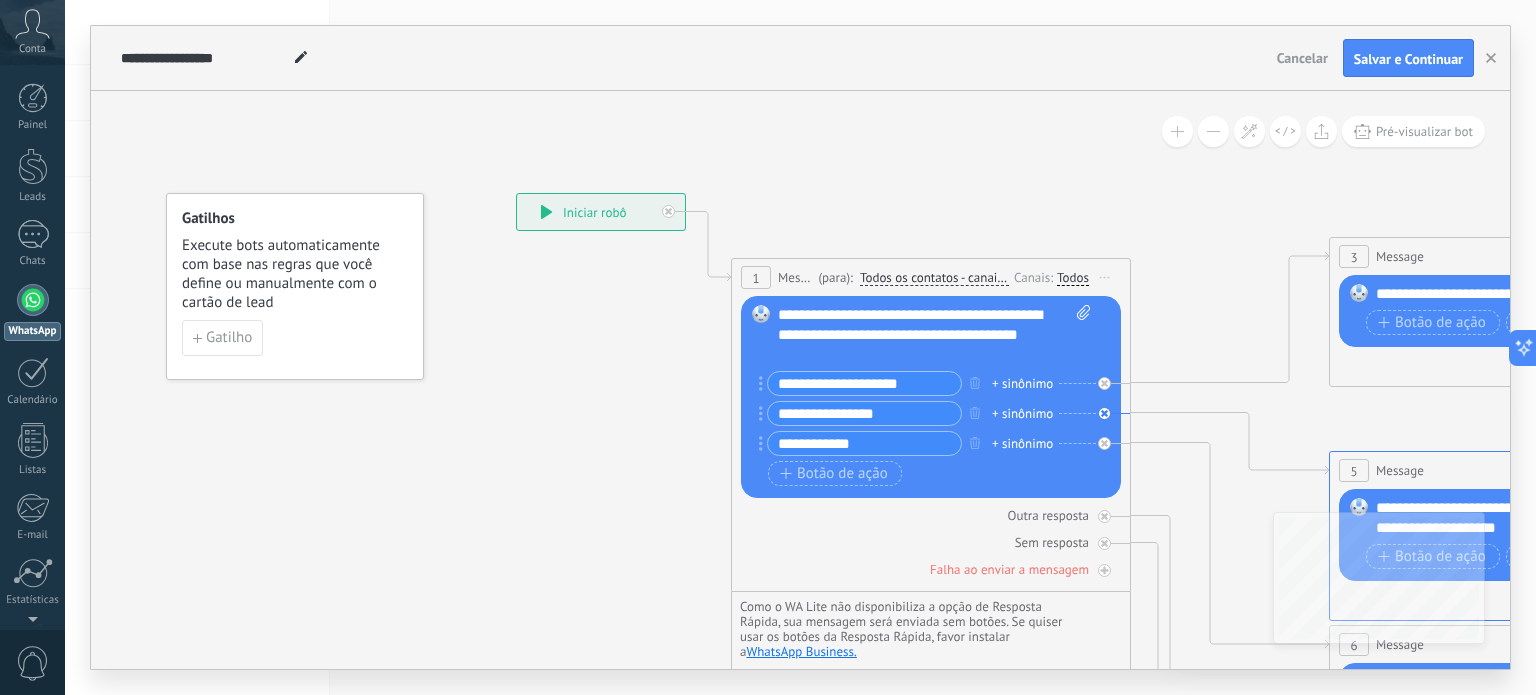 click on "**********" at bounding box center (601, 212) 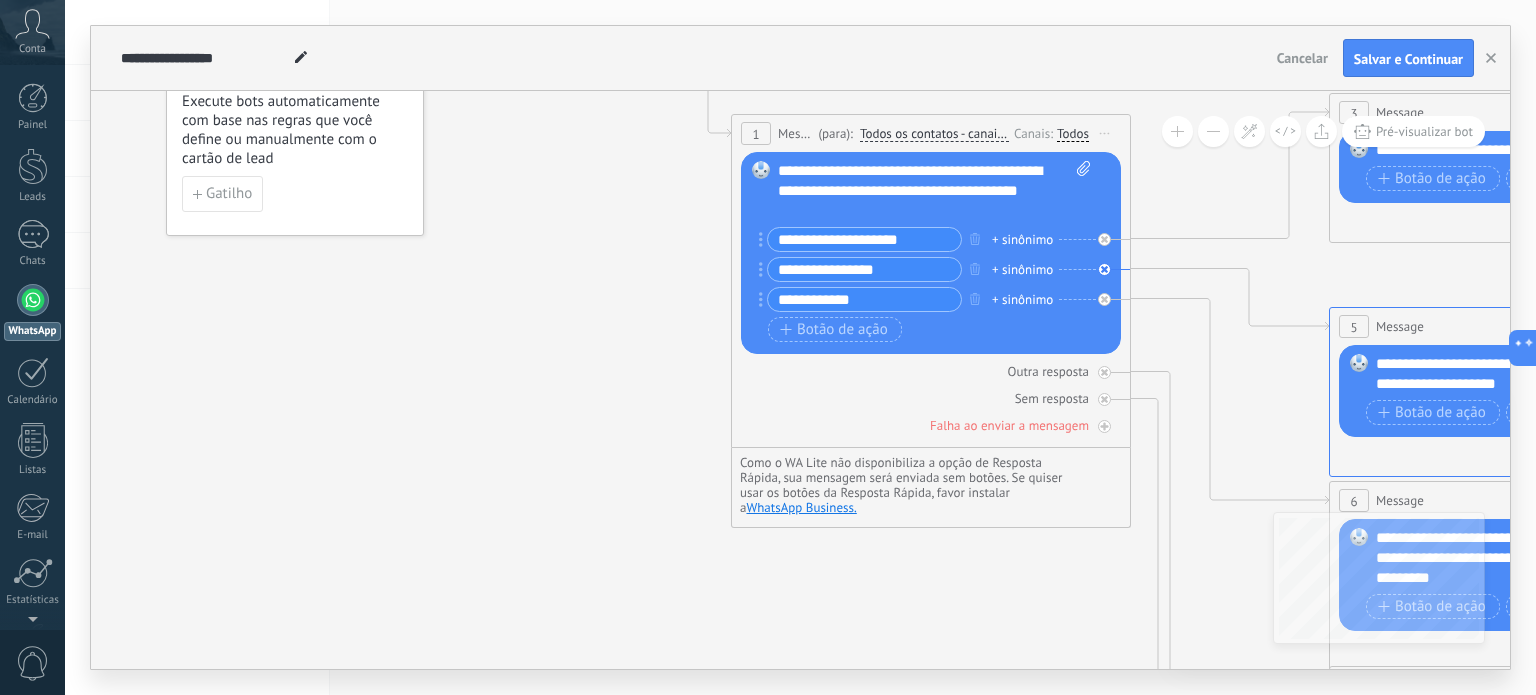 click on "**********" at bounding box center (935, 191) 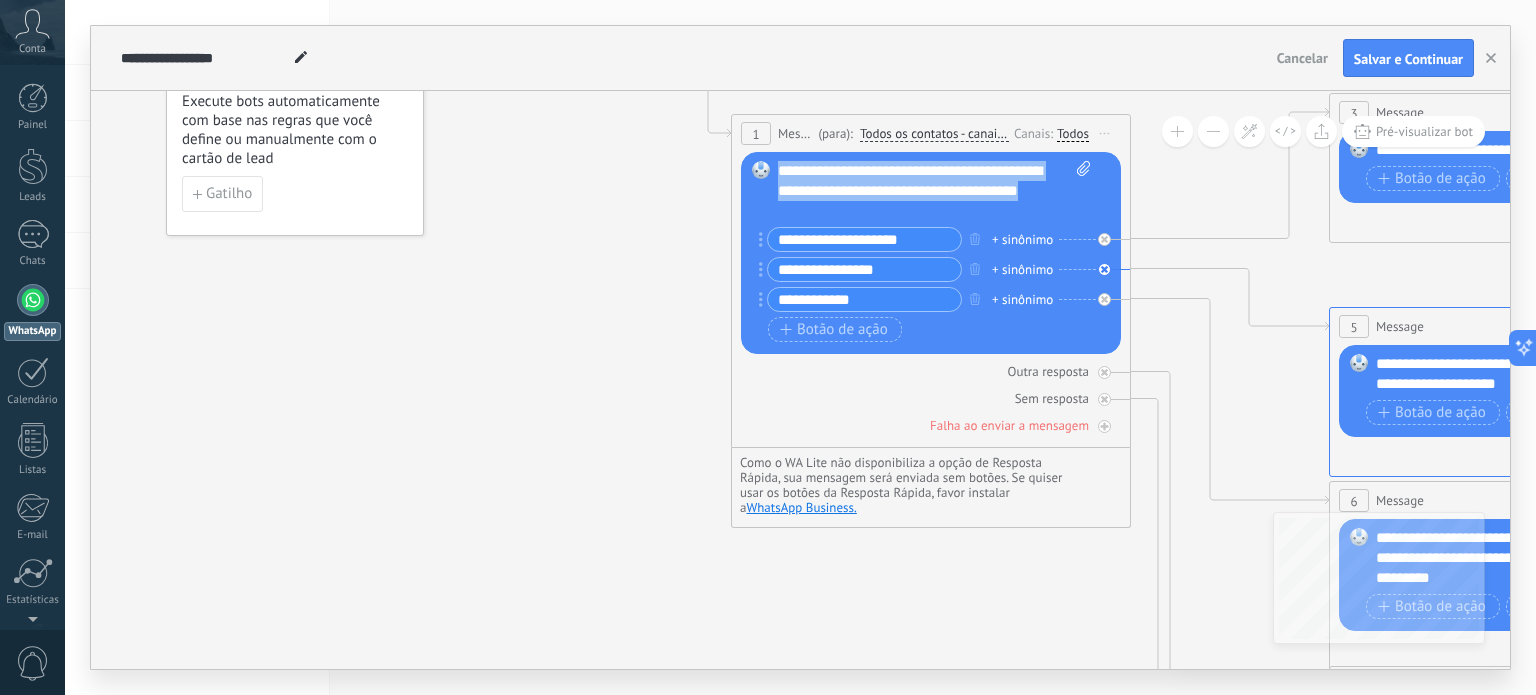drag, startPoint x: 1046, startPoint y: 198, endPoint x: 752, endPoint y: 163, distance: 296.076 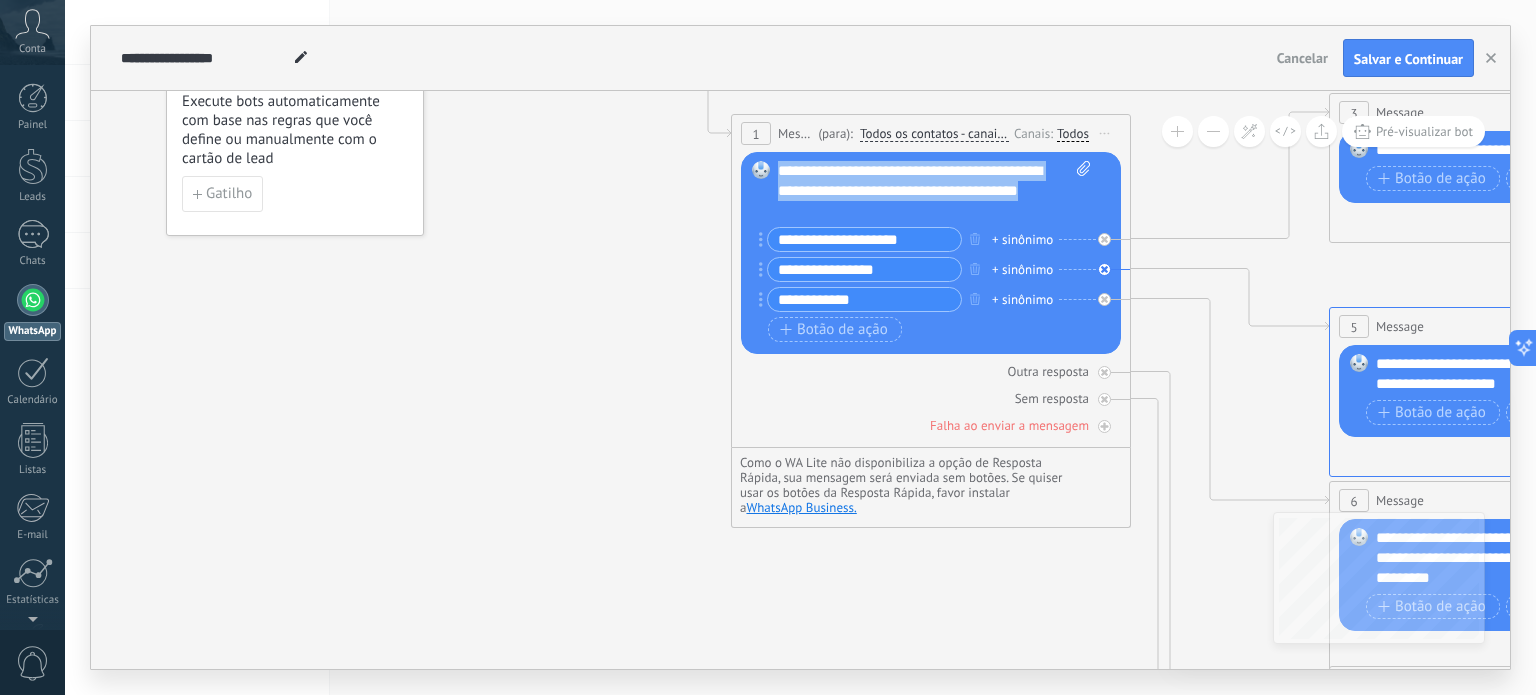 click on "**********" at bounding box center [516, 49] 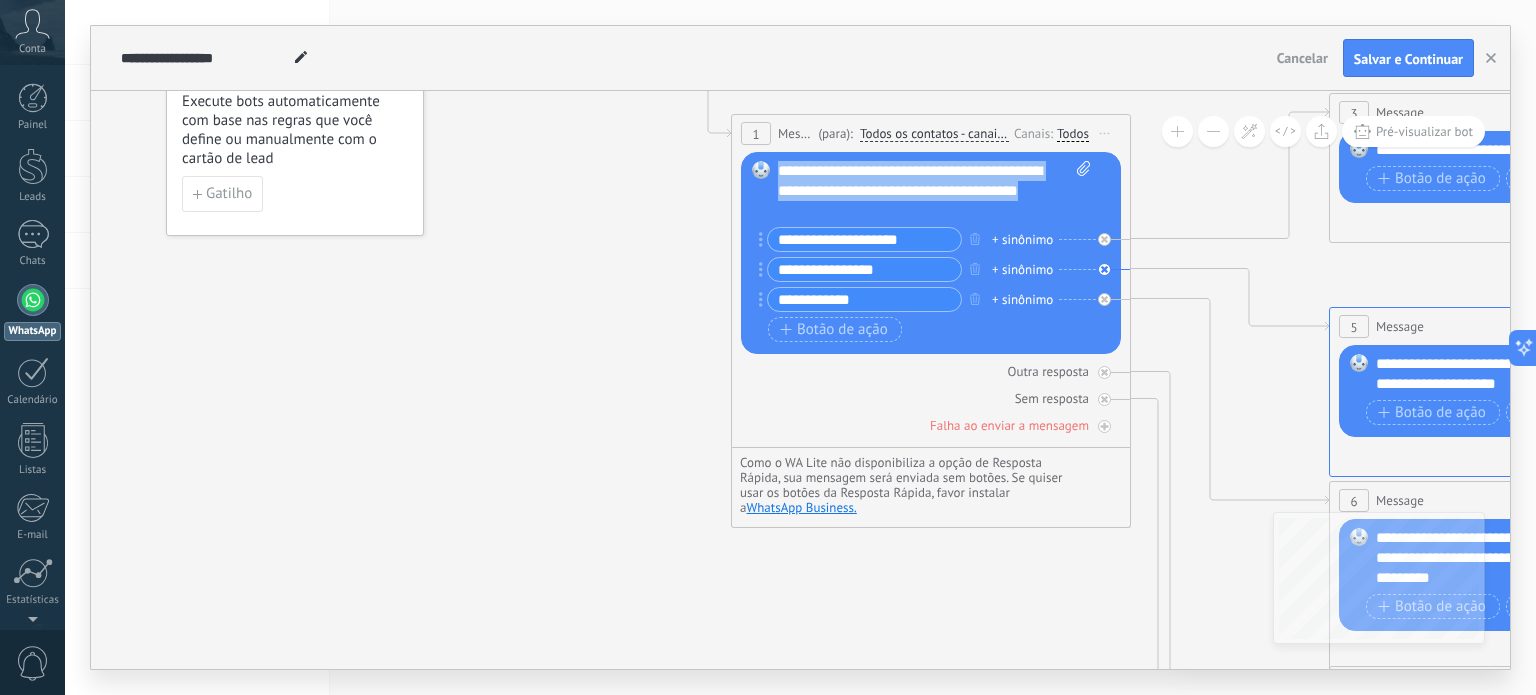 copy on "**********" 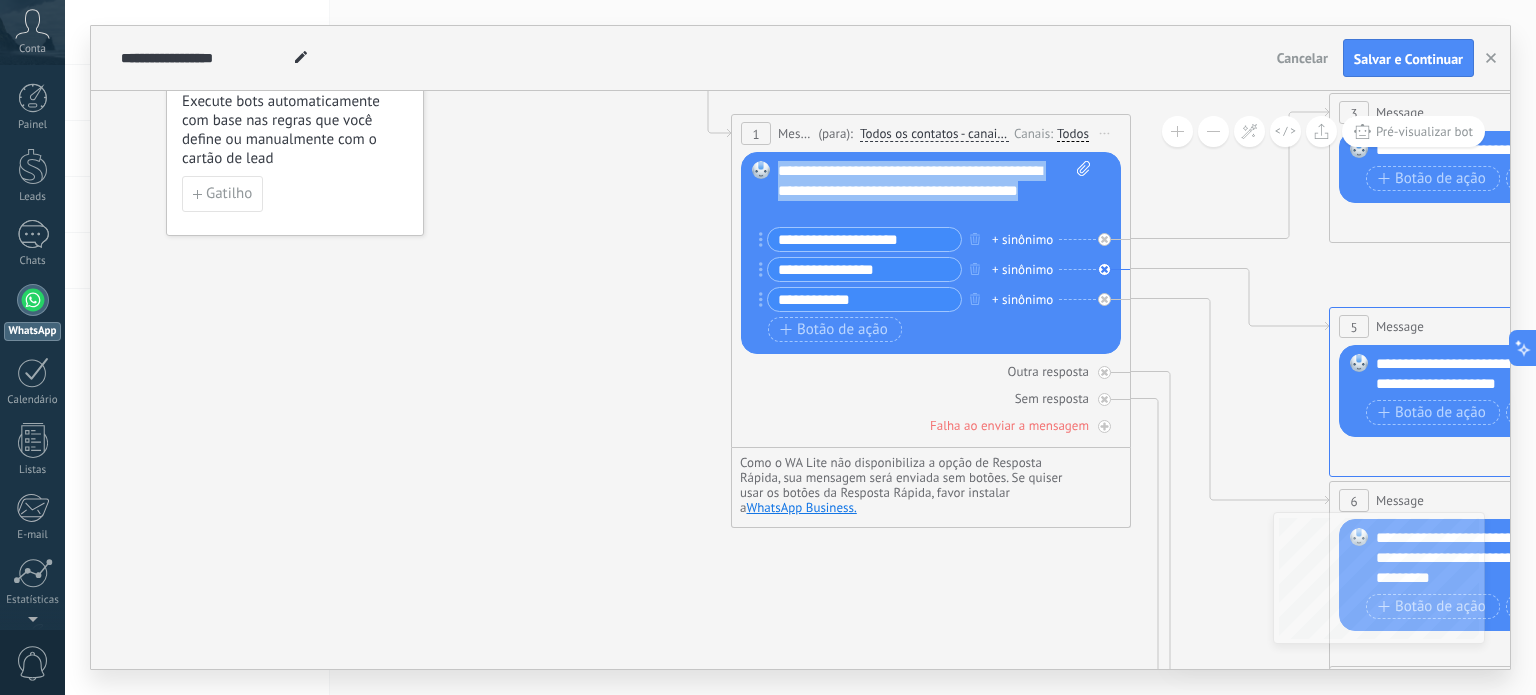click on "**********" at bounding box center [935, 191] 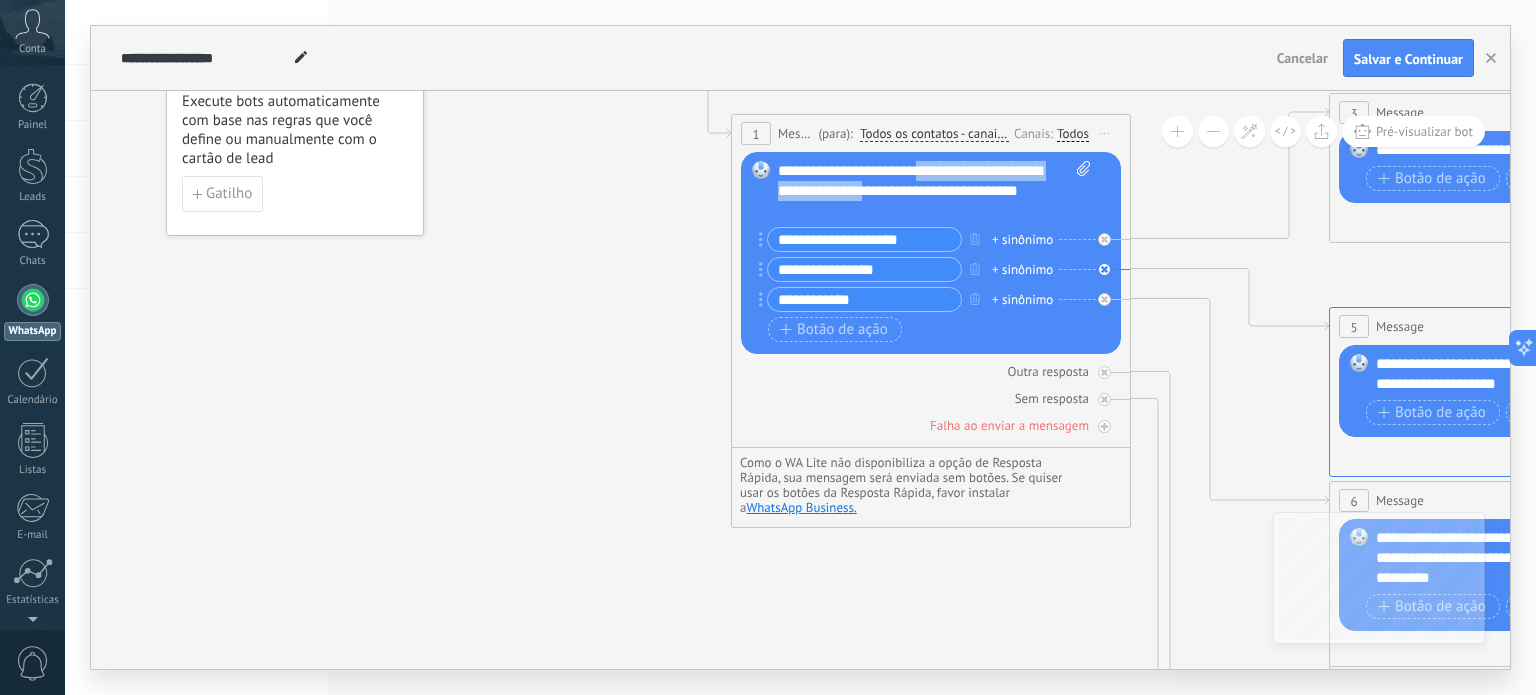 drag, startPoint x: 929, startPoint y: 171, endPoint x: 876, endPoint y: 181, distance: 53.935146 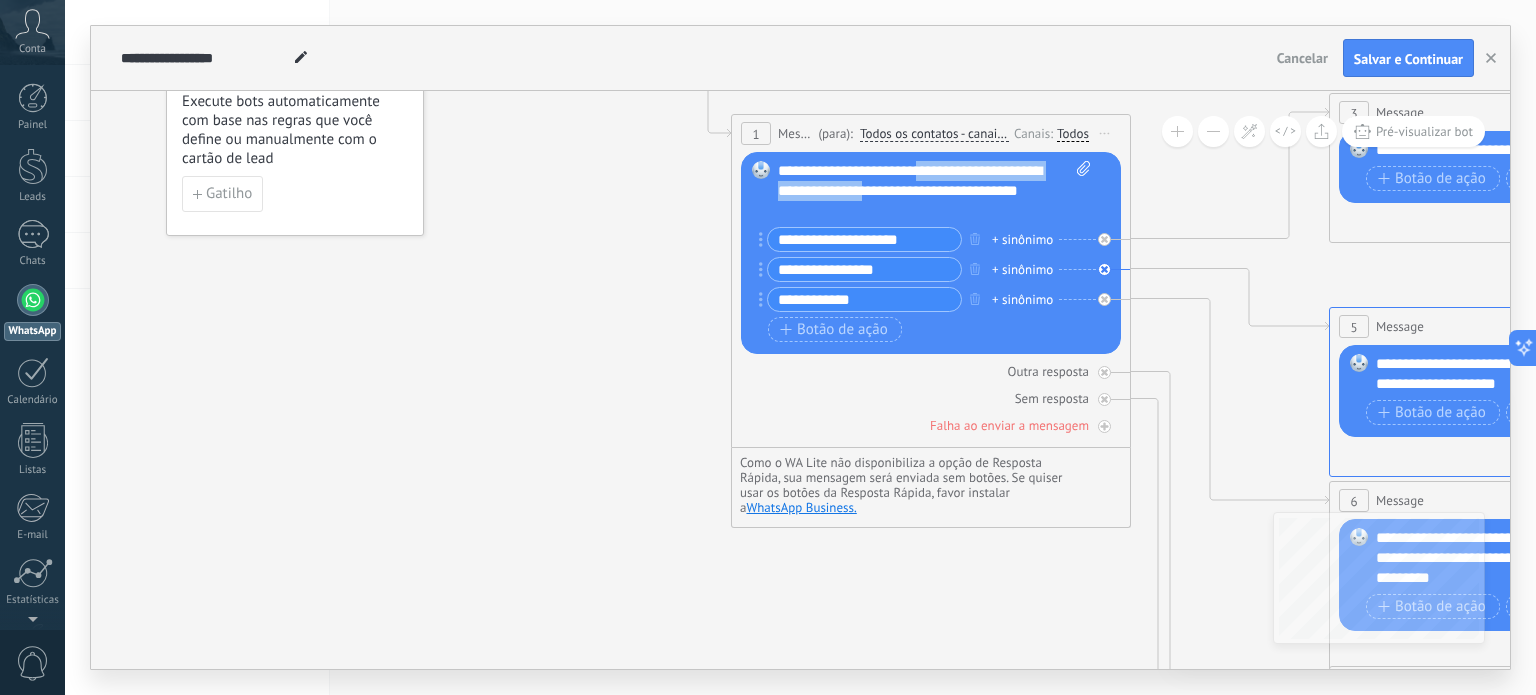 click on "**********" at bounding box center (935, 191) 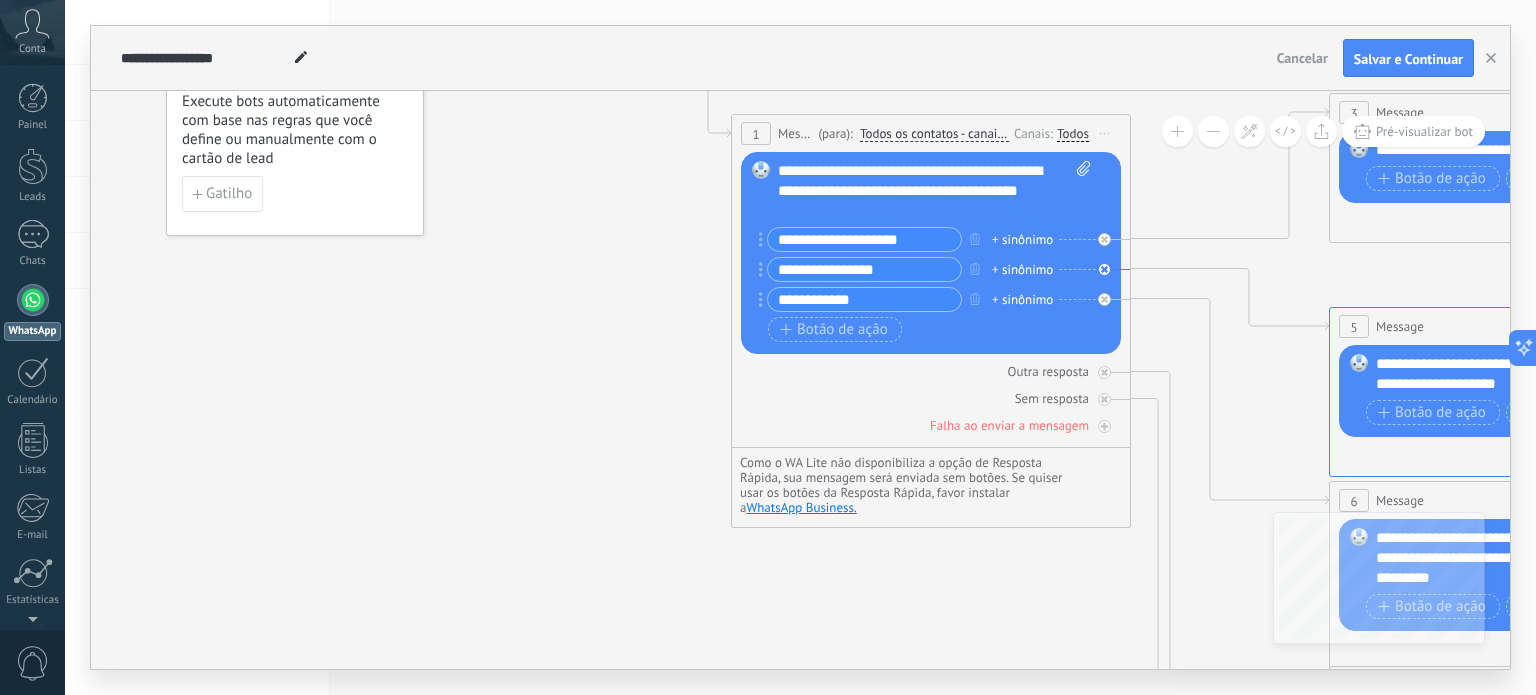 click on "**********" at bounding box center [935, 191] 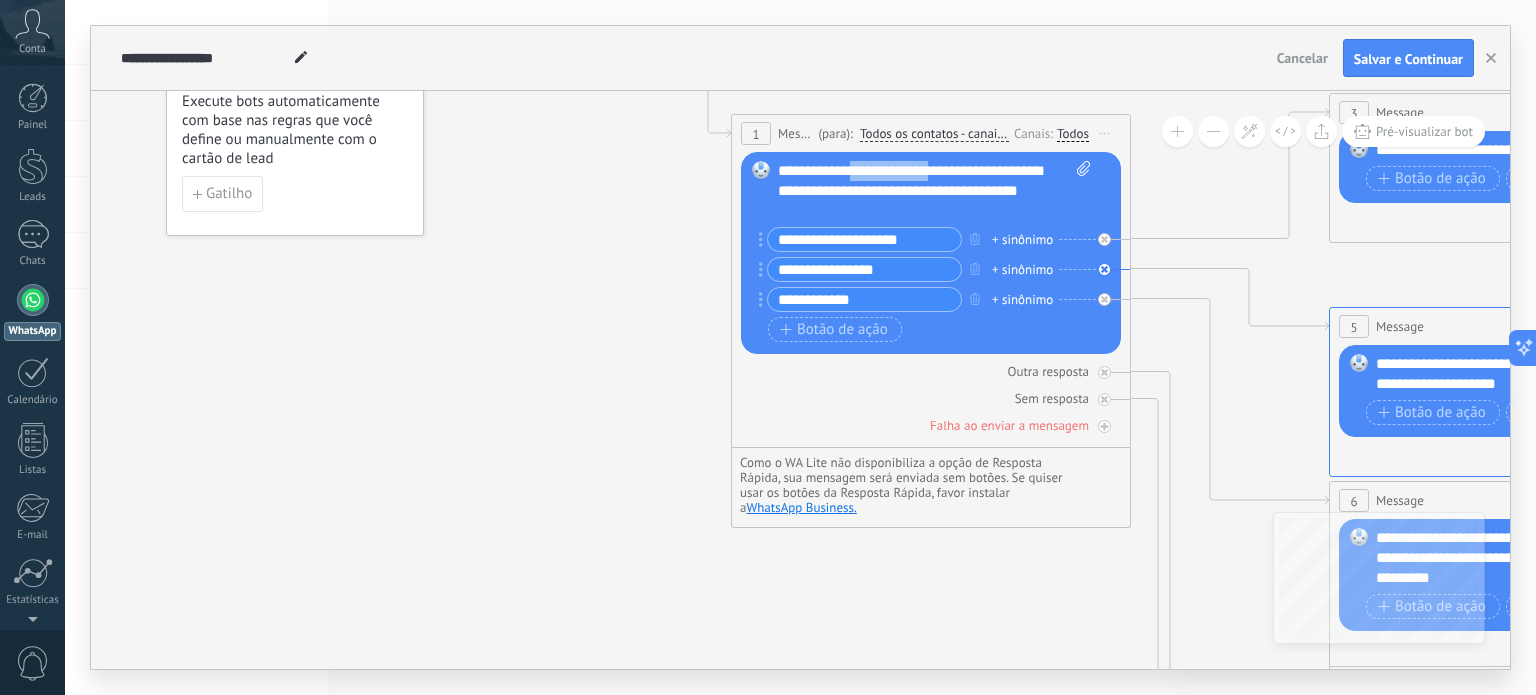 drag, startPoint x: 936, startPoint y: 171, endPoint x: 852, endPoint y: 174, distance: 84.05355 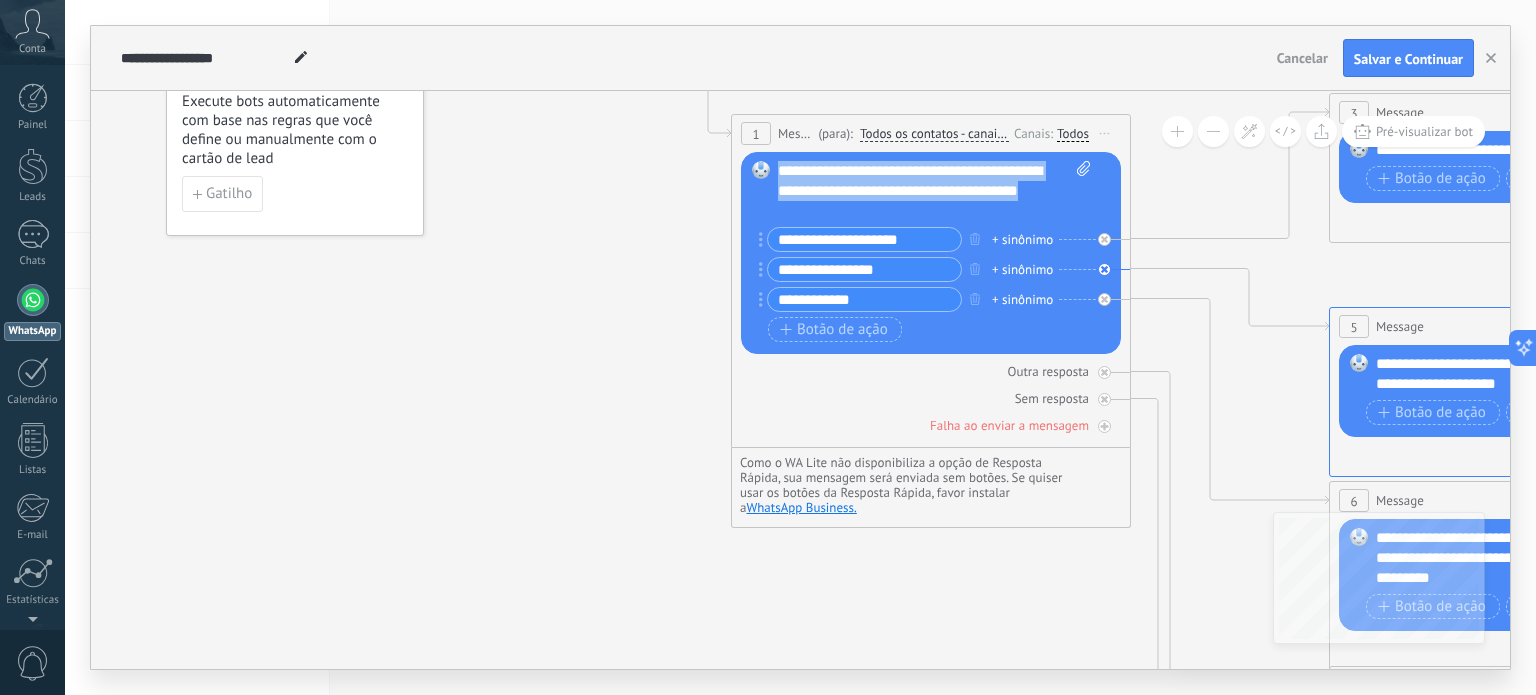 drag, startPoint x: 1046, startPoint y: 191, endPoint x: 780, endPoint y: 161, distance: 267.68637 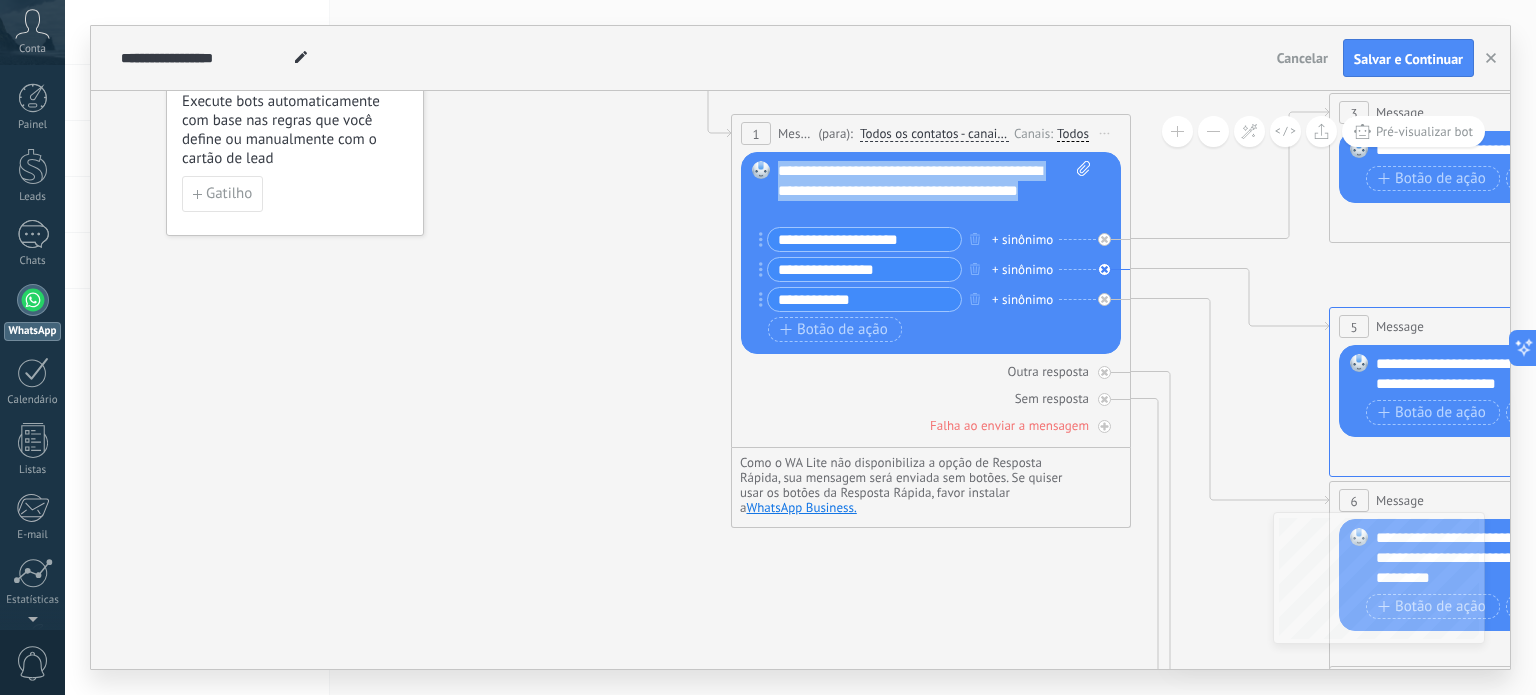 click on "**********" at bounding box center (935, 191) 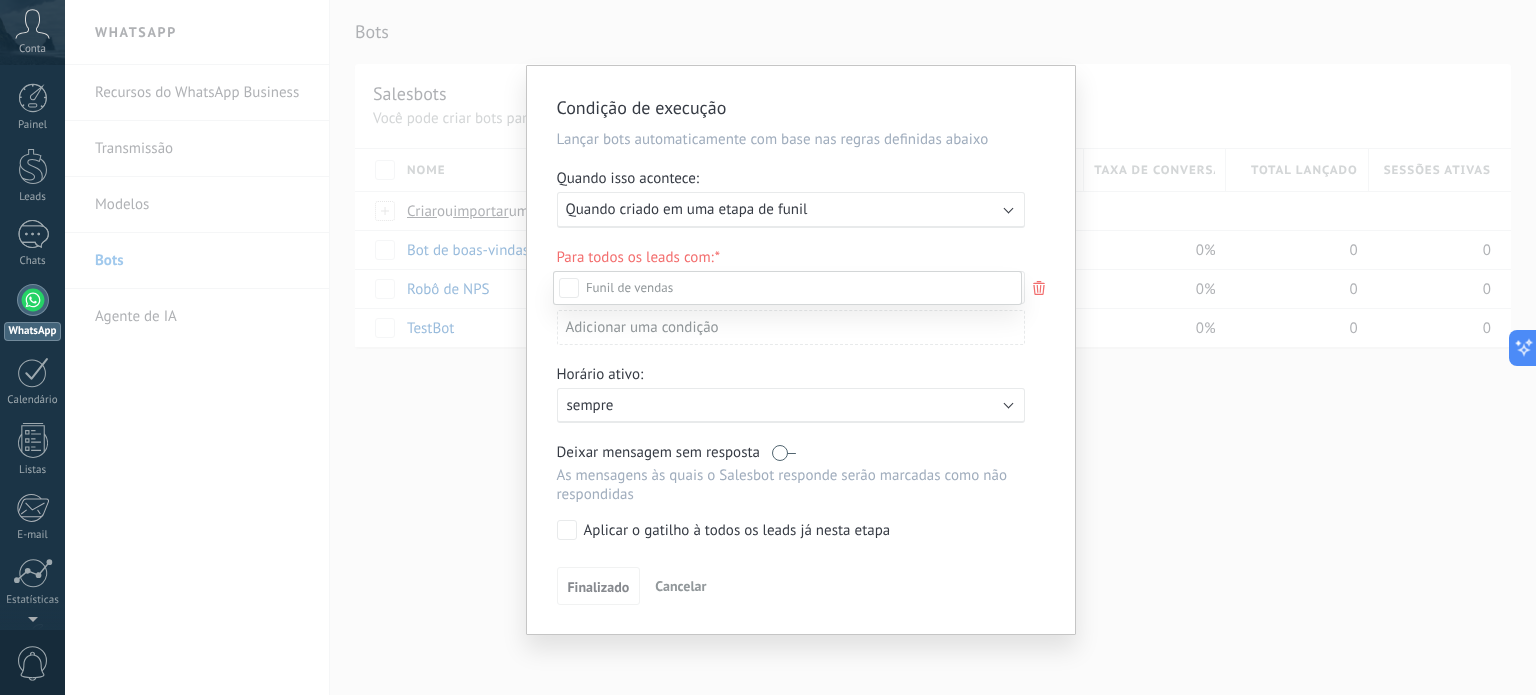click on "Contato inicial" at bounding box center [0, 0] 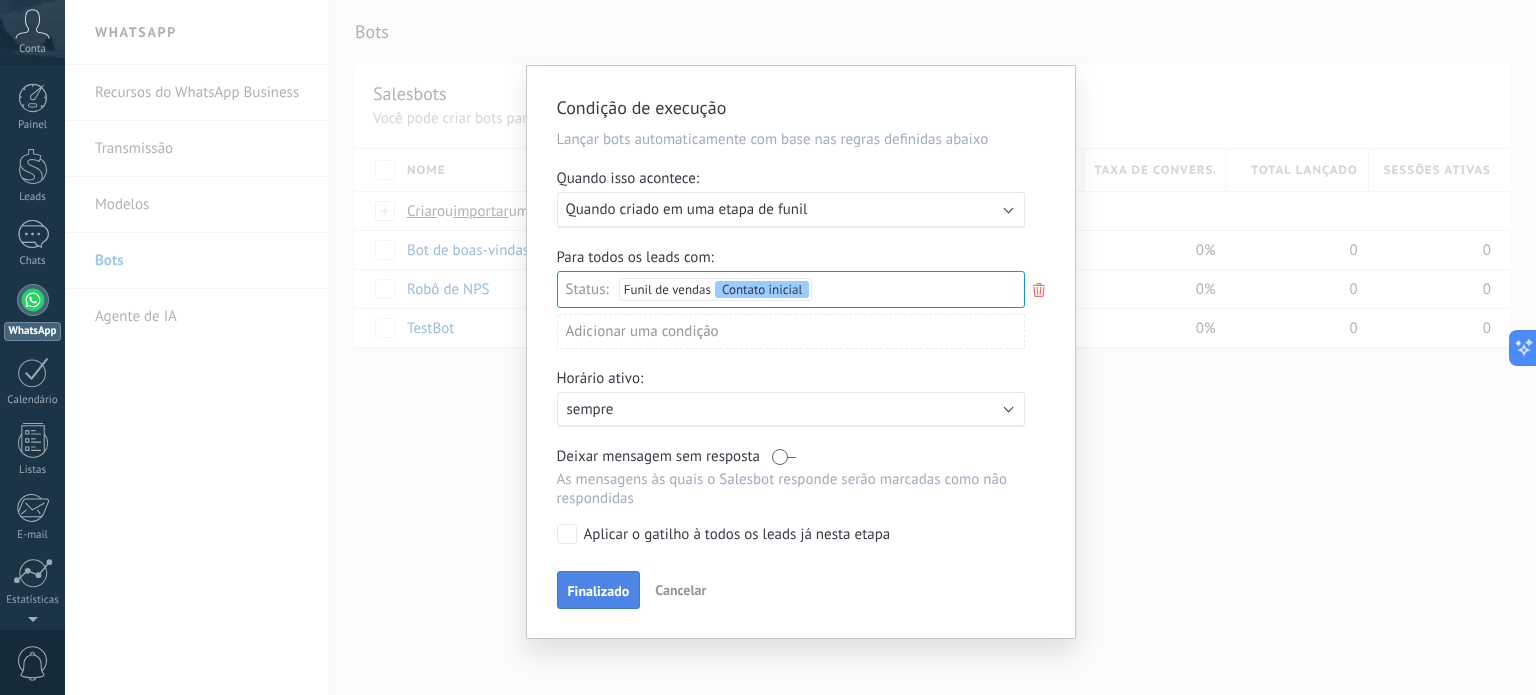 click on "Finalizado" at bounding box center (599, 591) 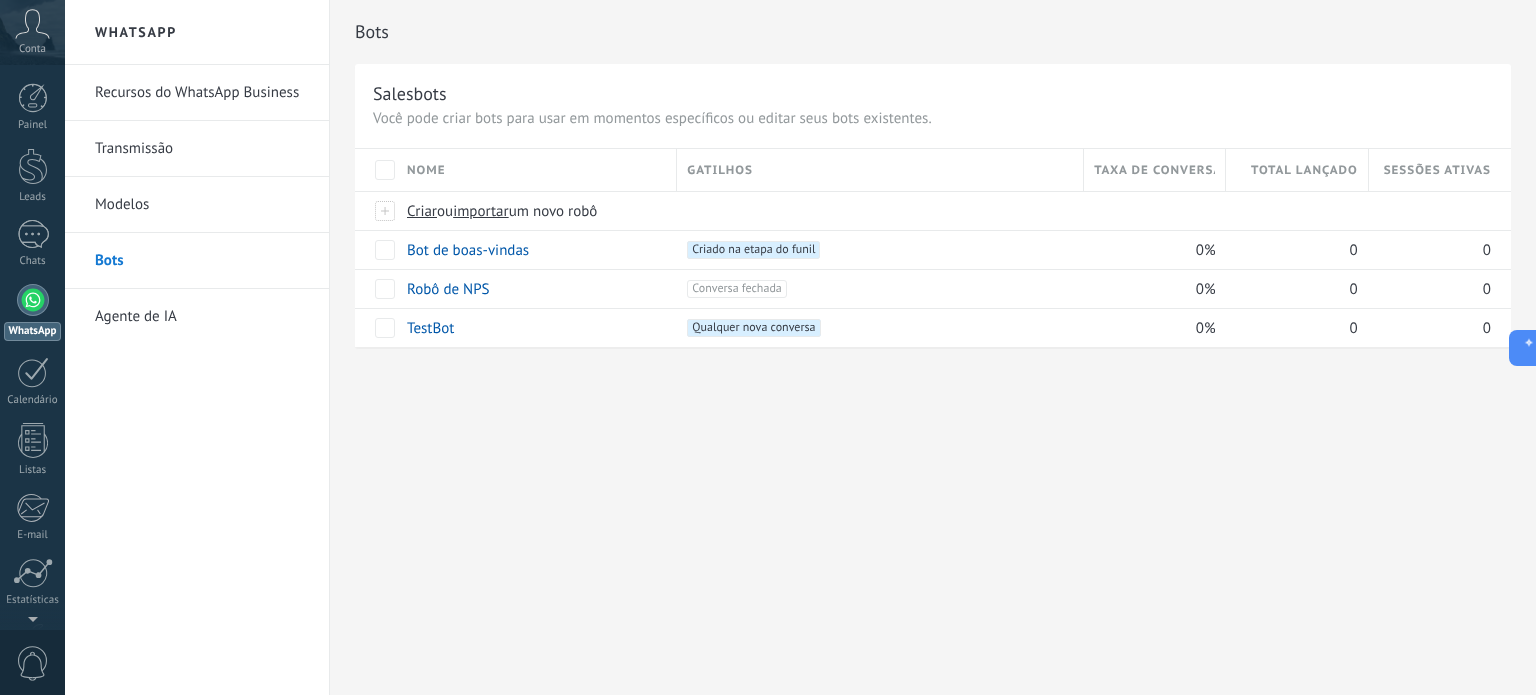 click at bounding box center [33, 300] 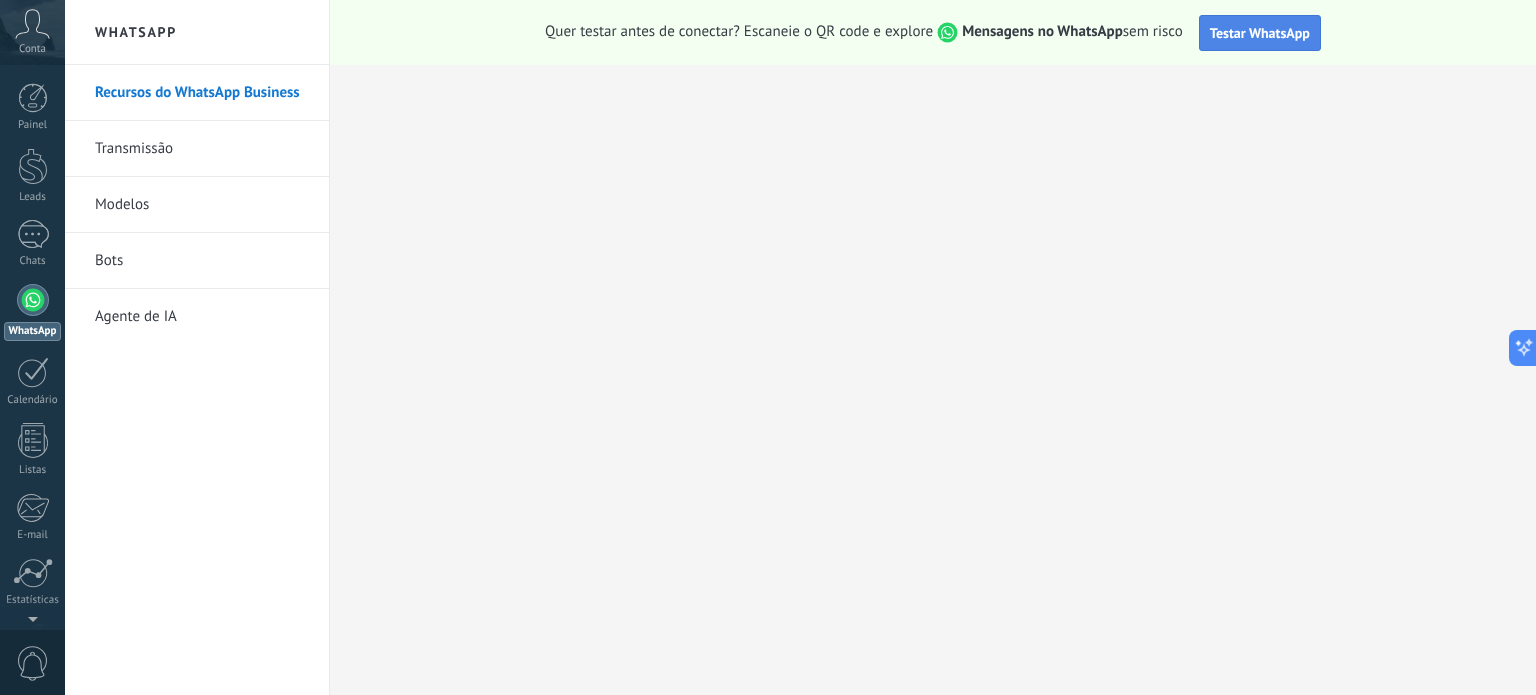 click on "Testar WhatsApp" at bounding box center [1260, 33] 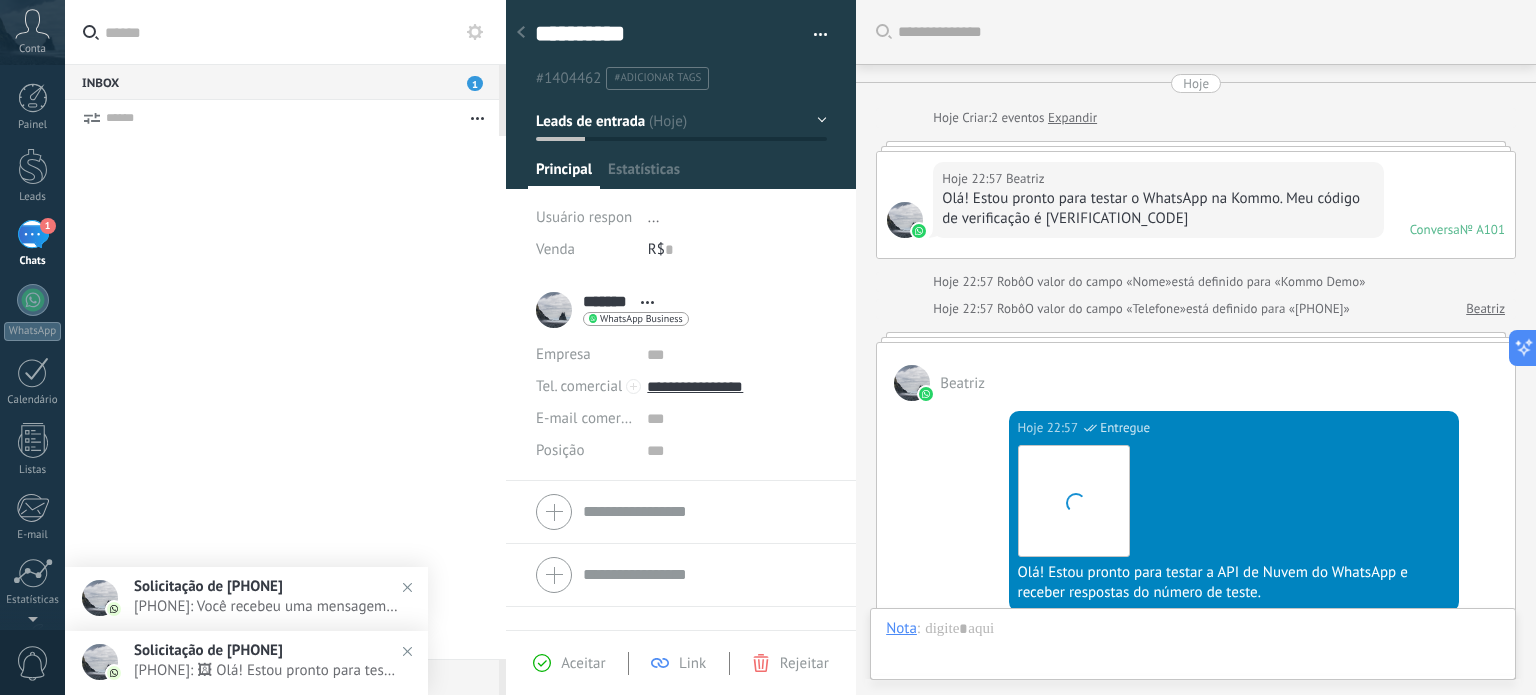 scroll, scrollTop: 627, scrollLeft: 0, axis: vertical 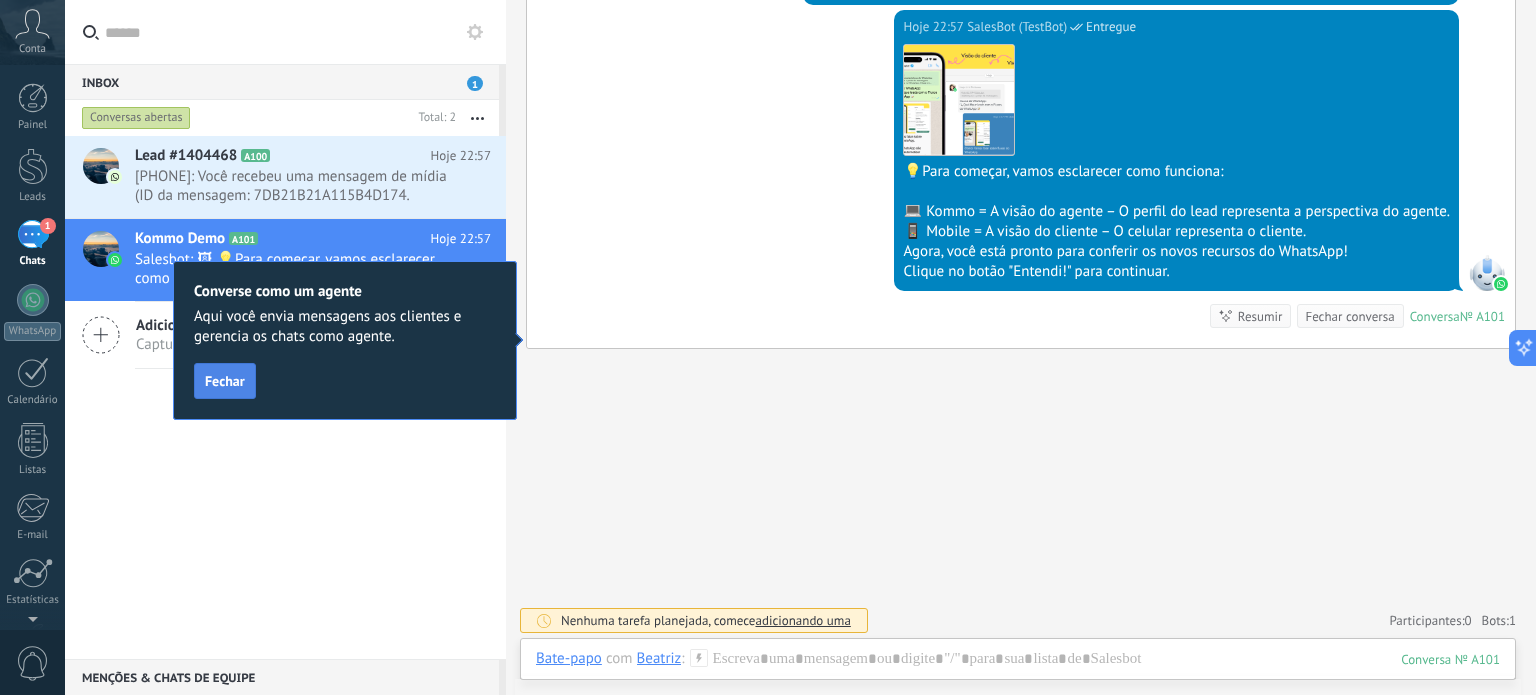 click on "Fechar" at bounding box center (225, 381) 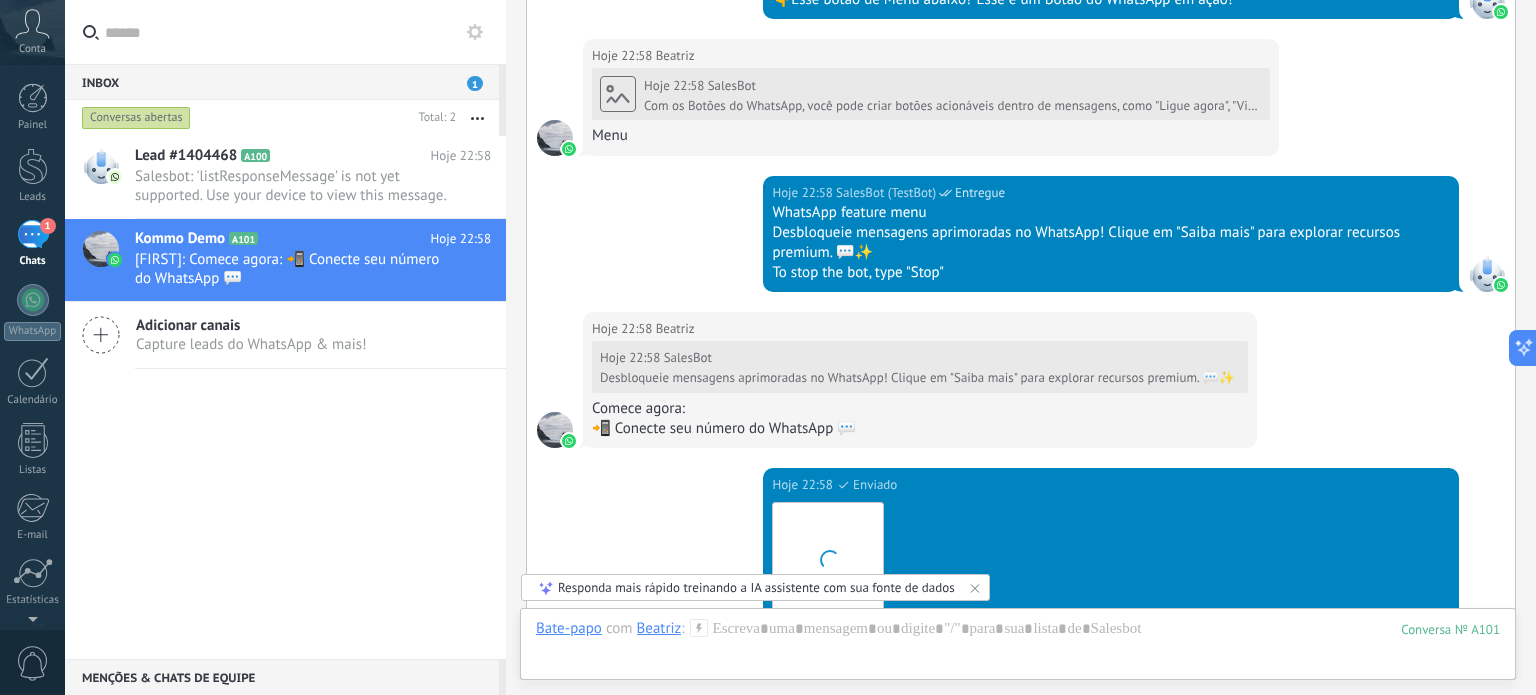 scroll, scrollTop: 2284, scrollLeft: 0, axis: vertical 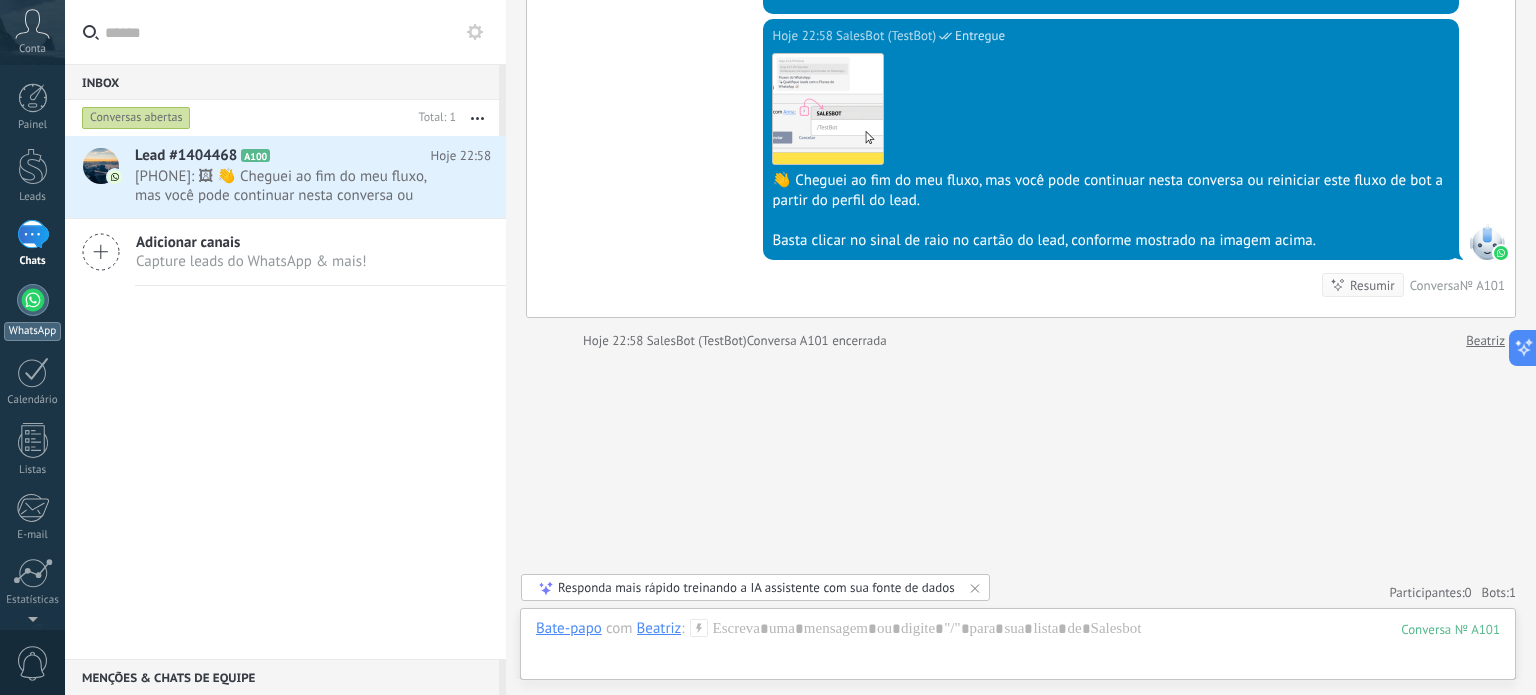 click at bounding box center (33, 300) 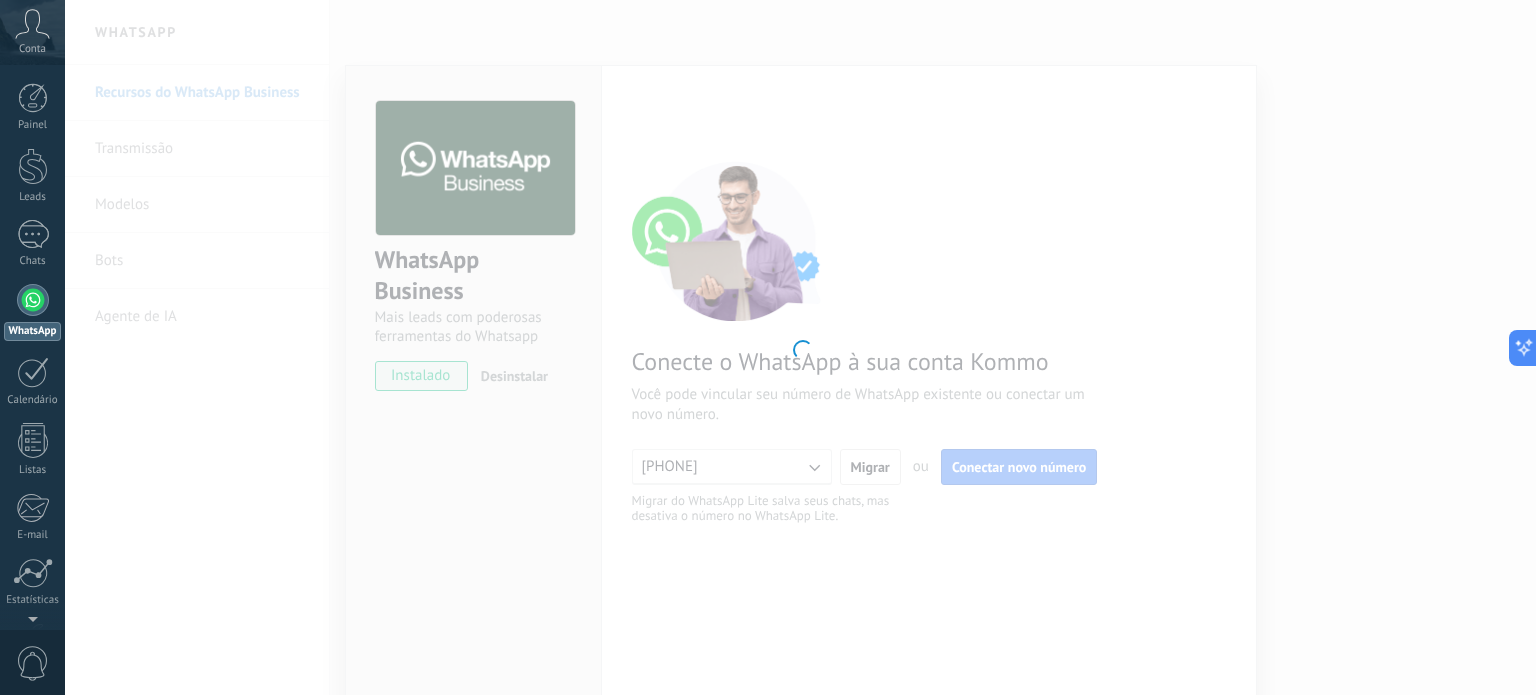 click at bounding box center [800, 347] 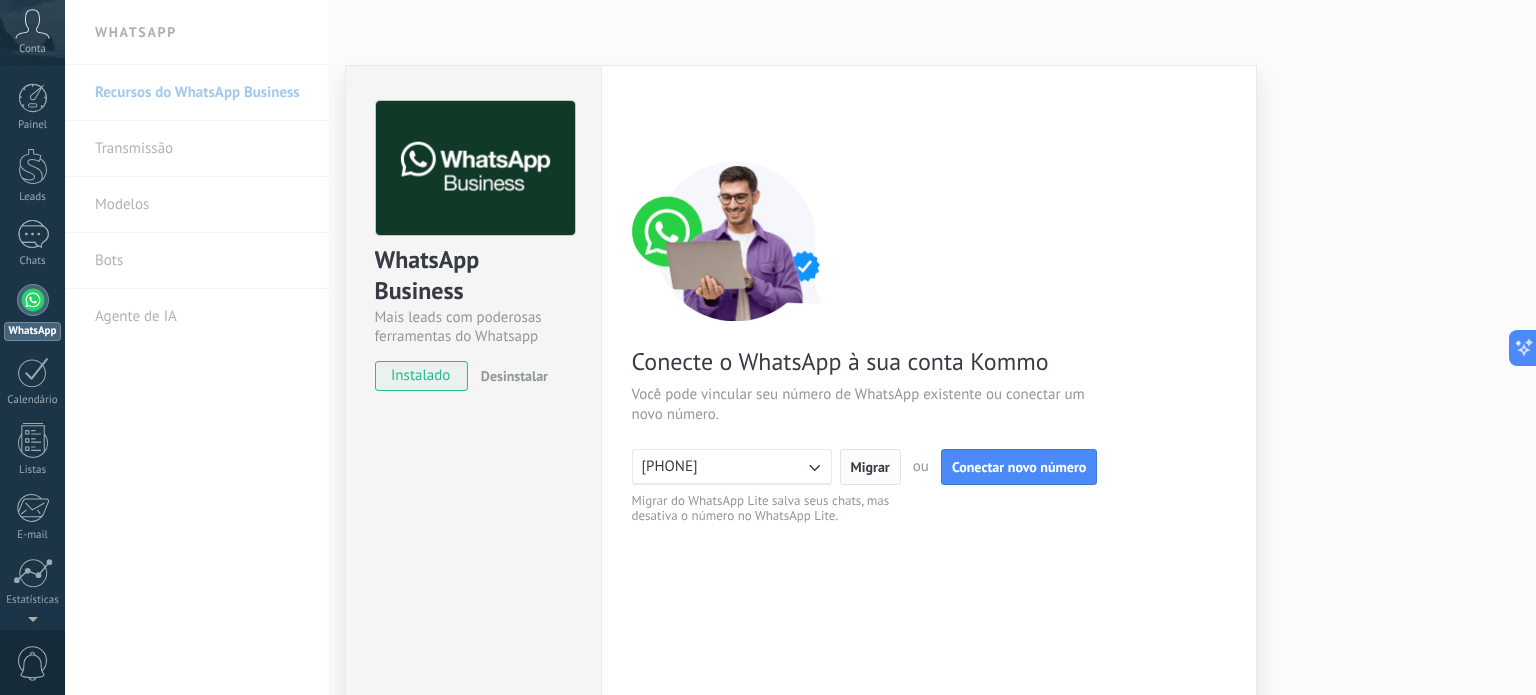 click on "Migrar" at bounding box center (870, 467) 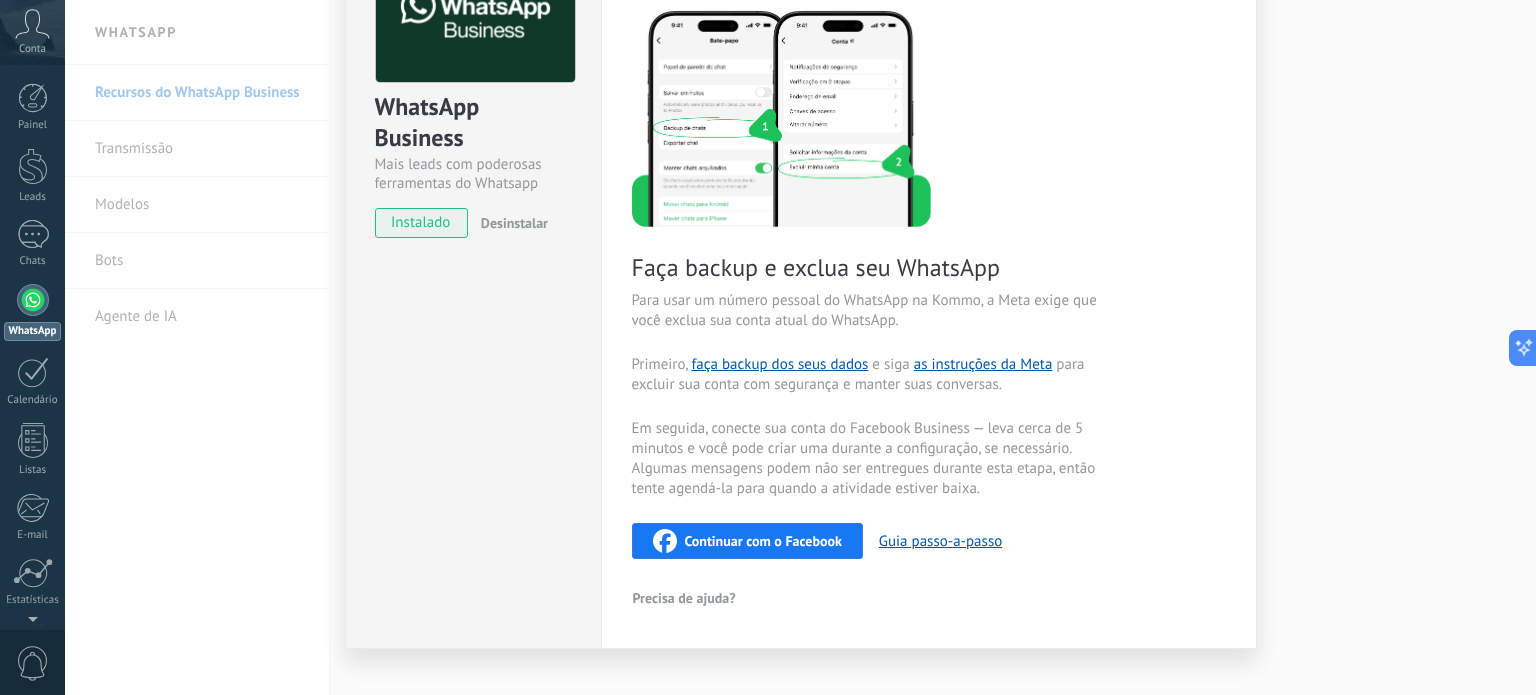 scroll, scrollTop: 180, scrollLeft: 0, axis: vertical 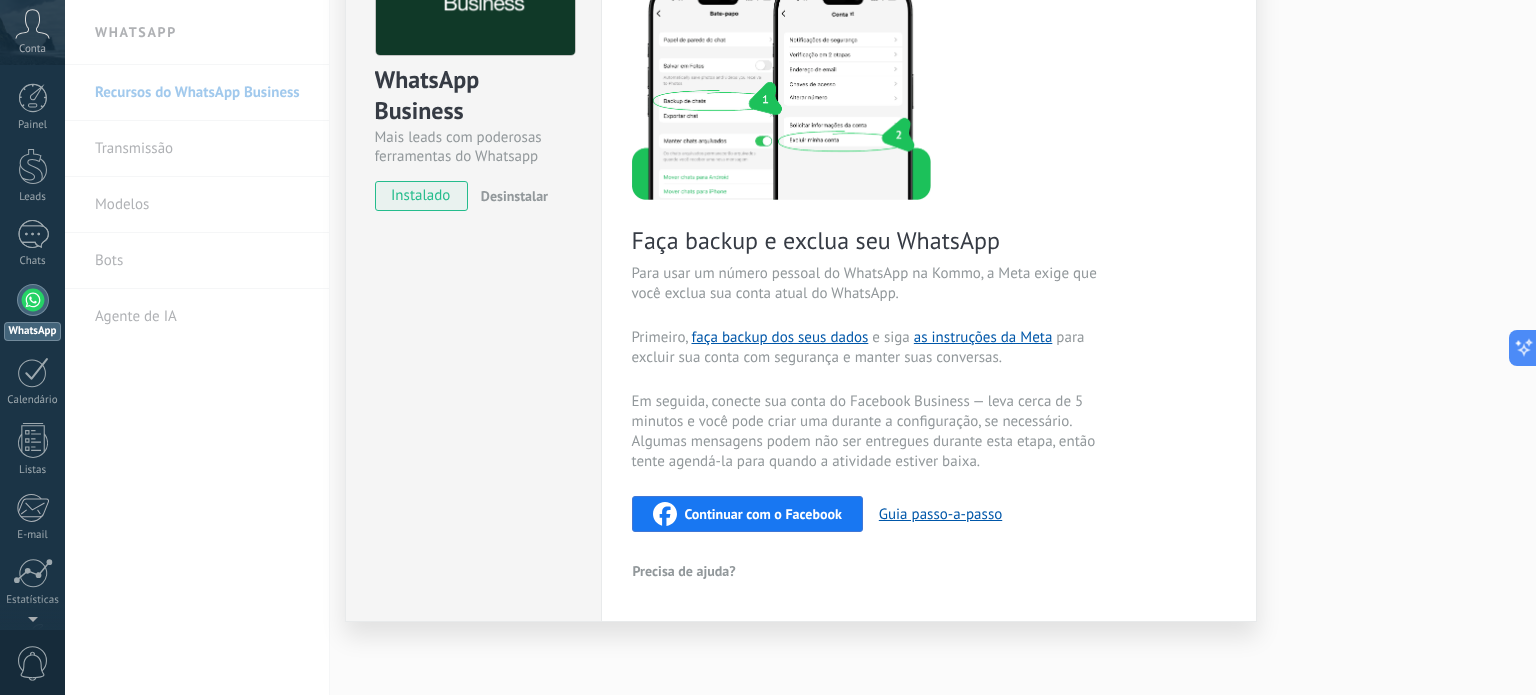 click on "Continuar com o Facebook" at bounding box center [763, 514] 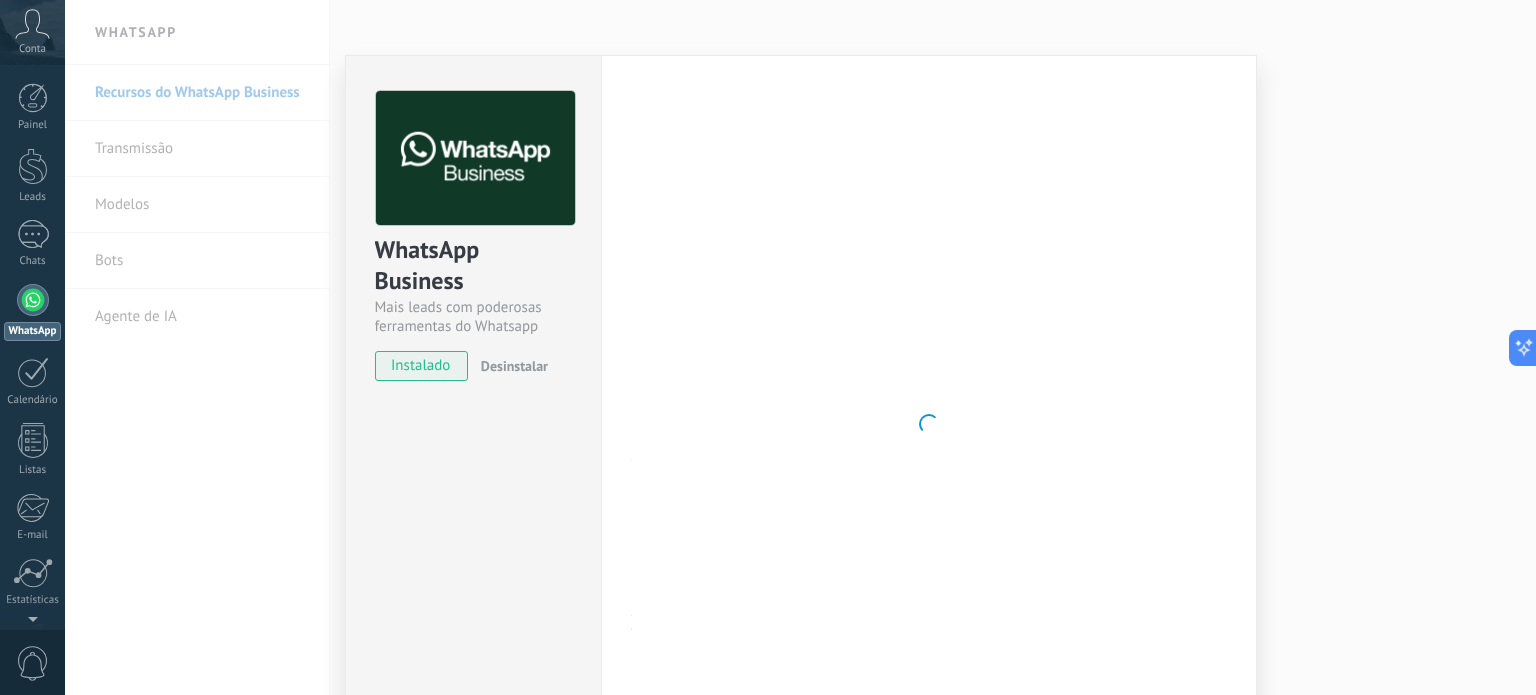 scroll, scrollTop: 0, scrollLeft: 0, axis: both 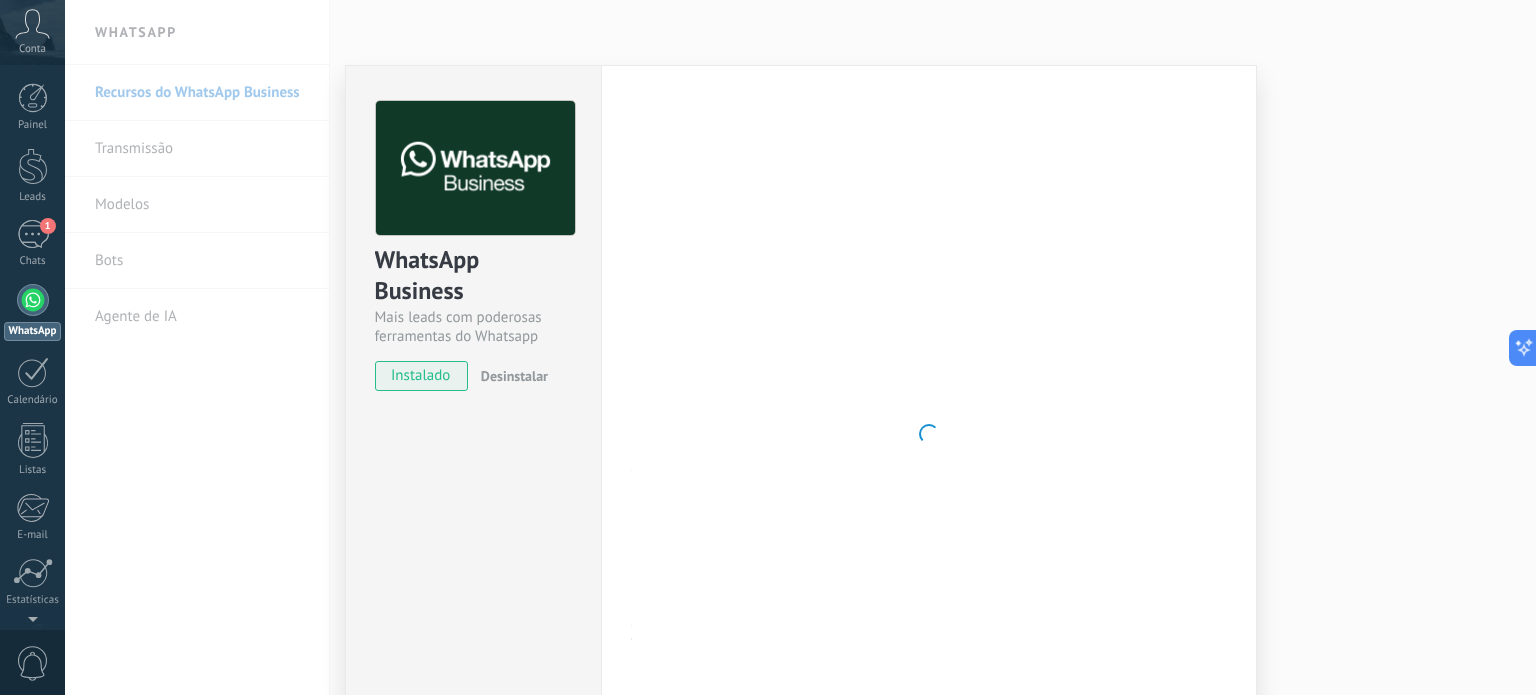 click at bounding box center [33, 300] 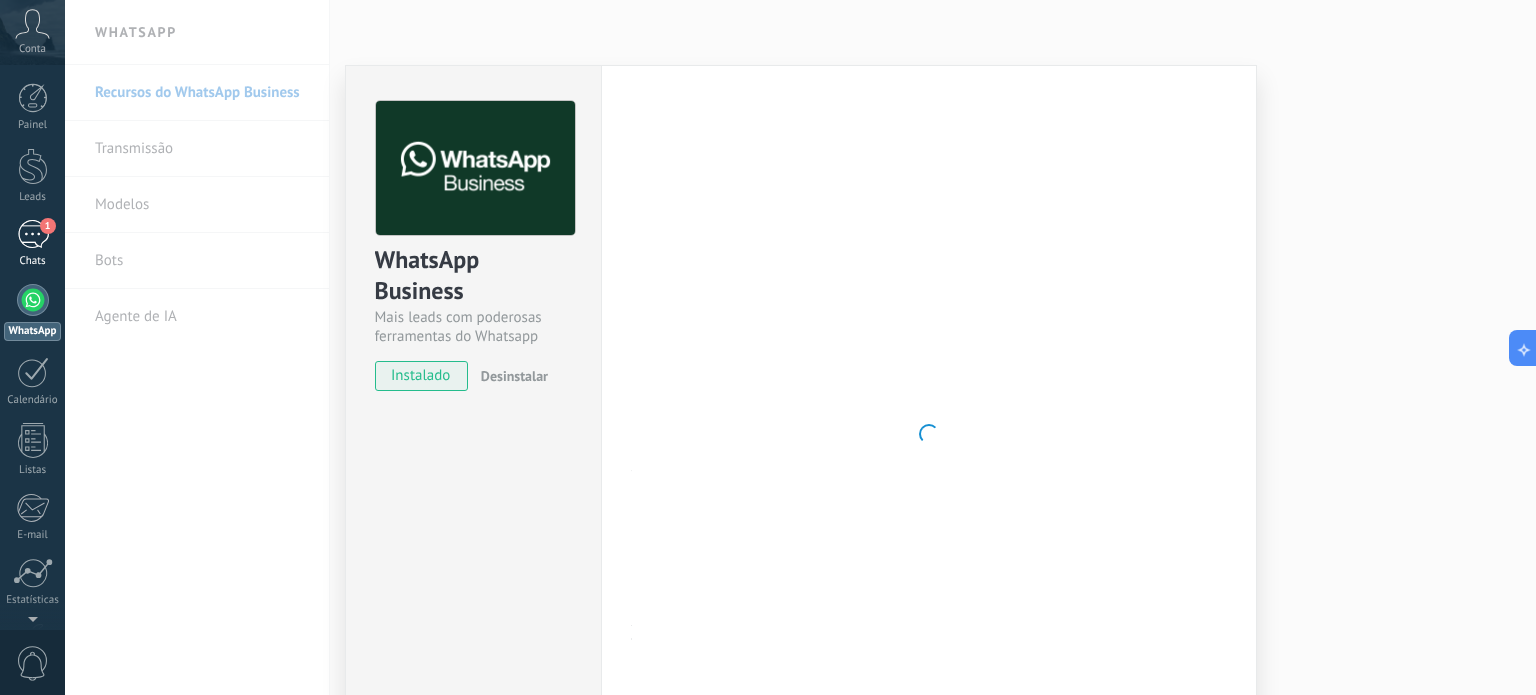 click on "1" at bounding box center (33, 234) 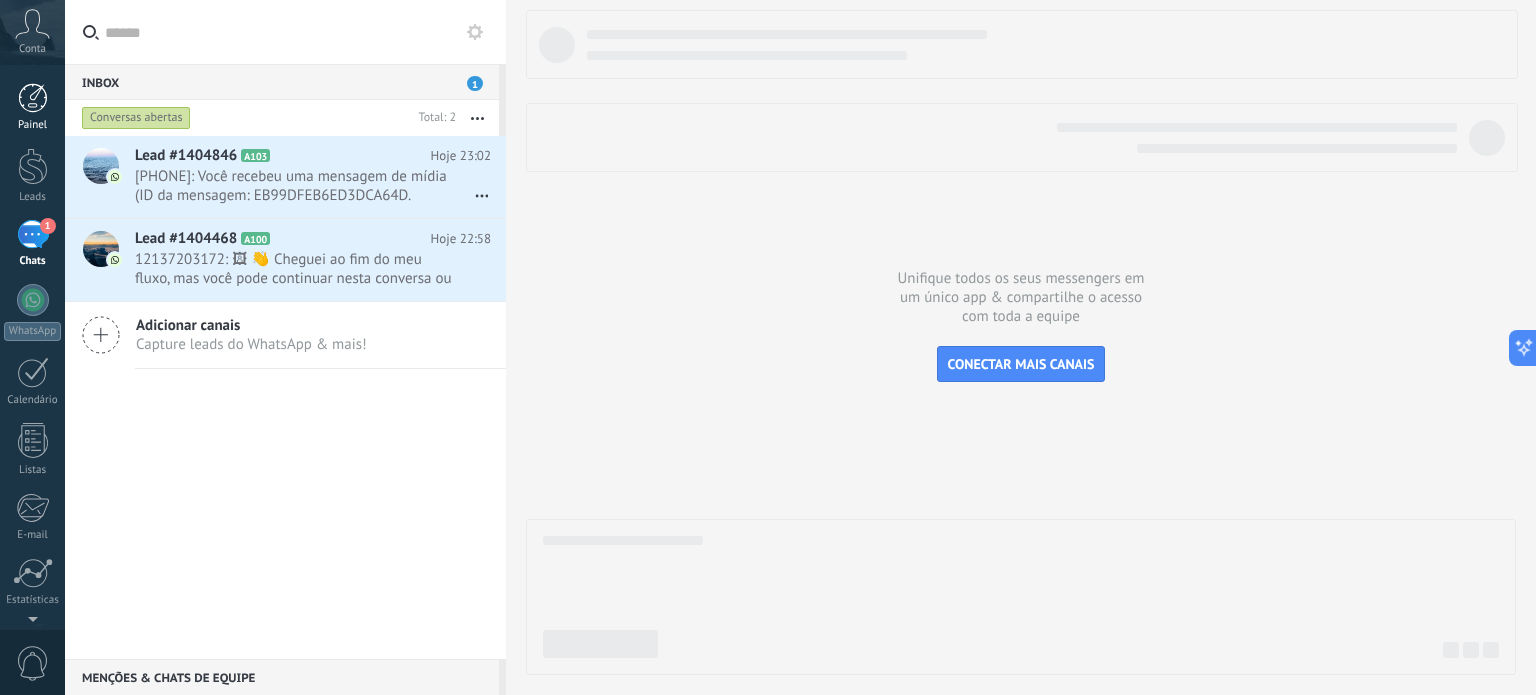 click at bounding box center (33, 98) 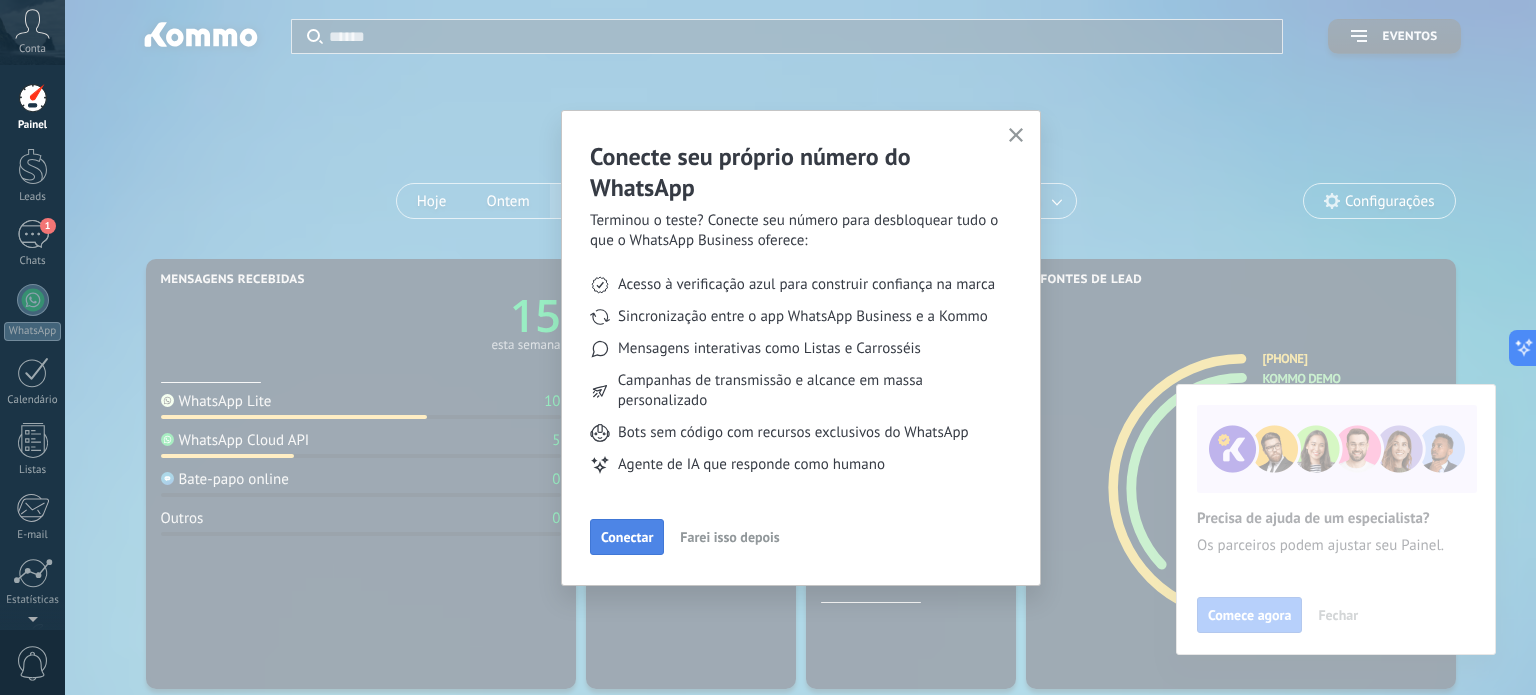 click on "Conectar" at bounding box center [627, 537] 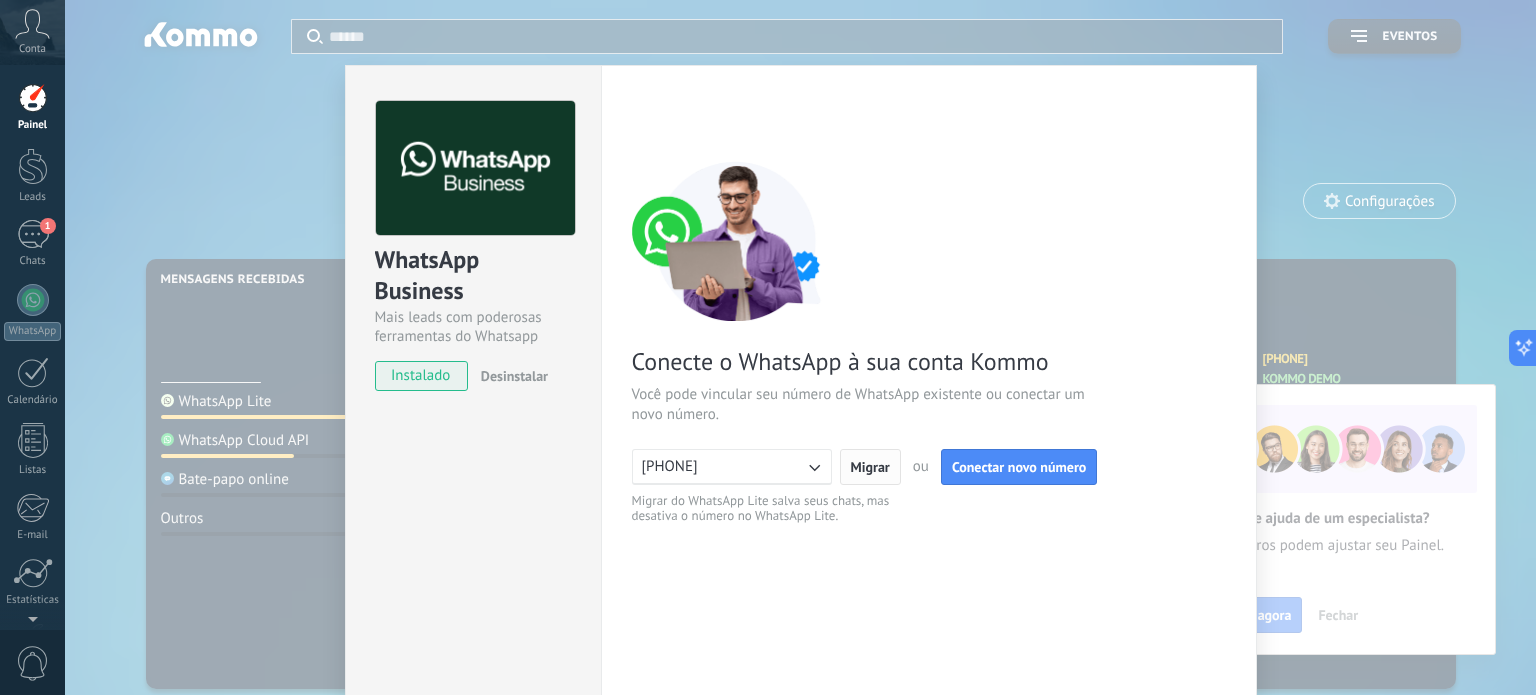 click on "Migrar" at bounding box center (870, 467) 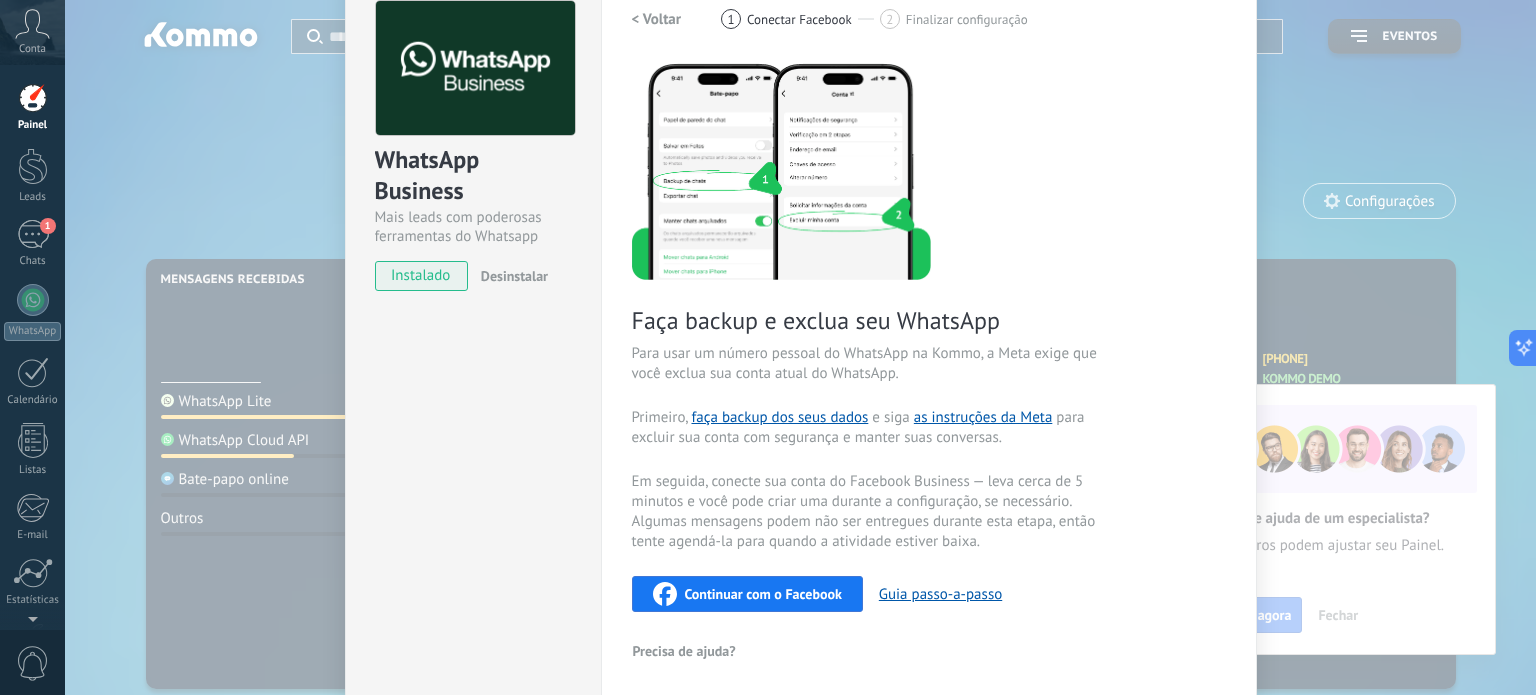scroll, scrollTop: 180, scrollLeft: 0, axis: vertical 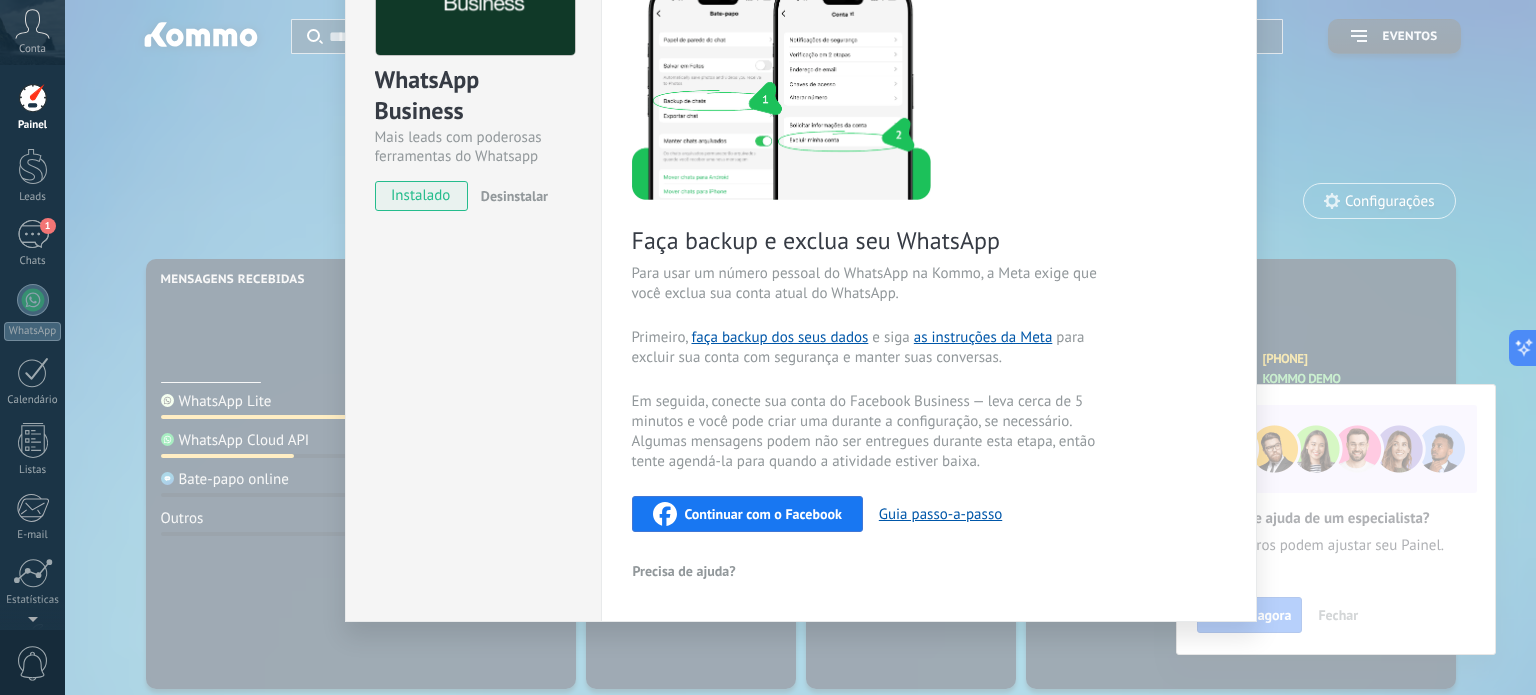click on "Continuar com o Facebook" at bounding box center (763, 514) 